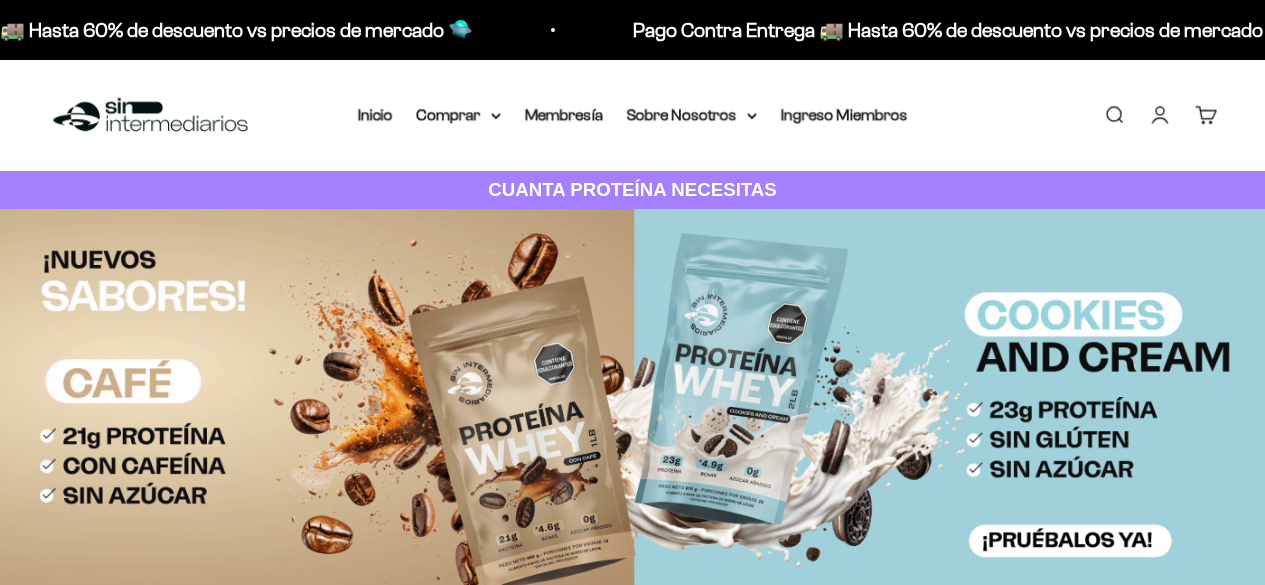 scroll, scrollTop: 0, scrollLeft: 0, axis: both 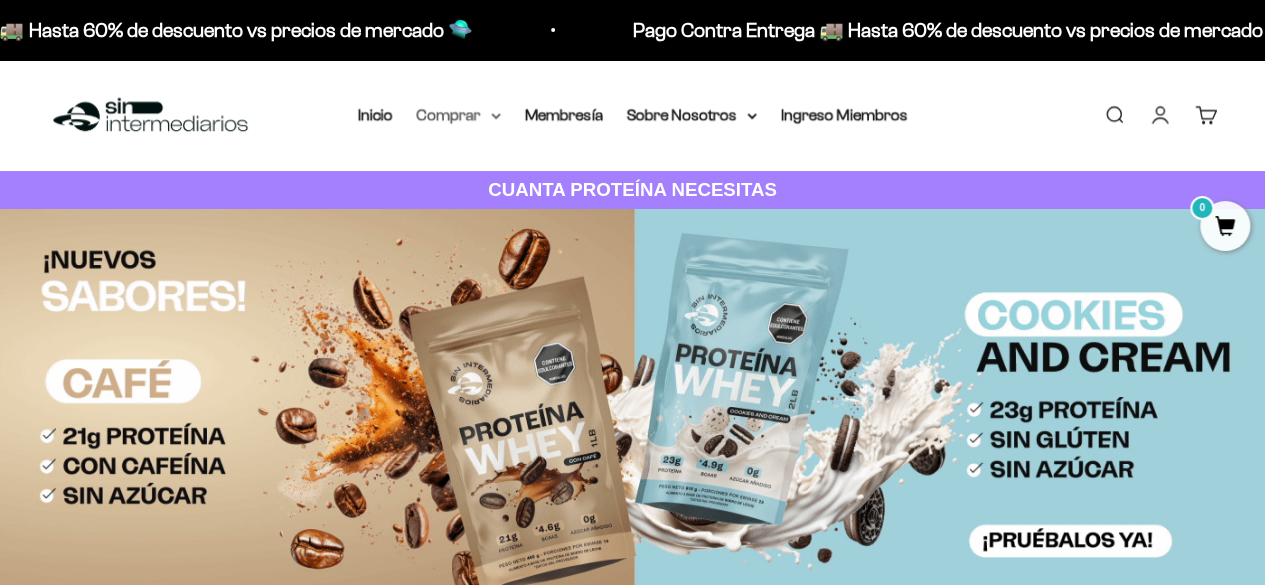 click on "Comprar" at bounding box center [459, 115] 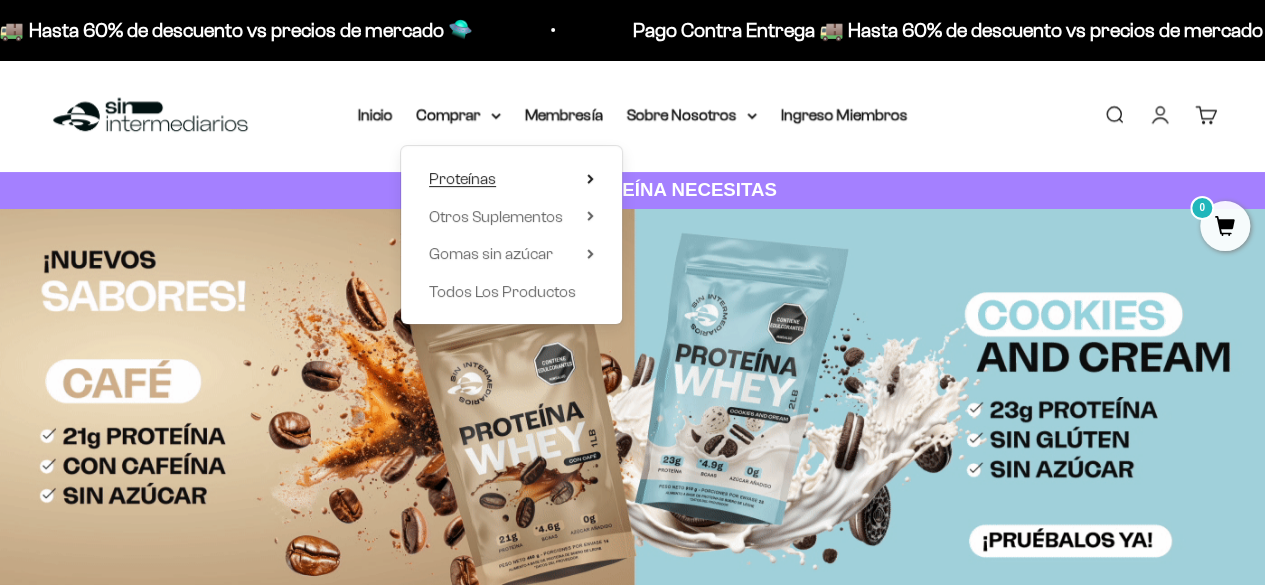 click on "Proteínas" at bounding box center (462, 178) 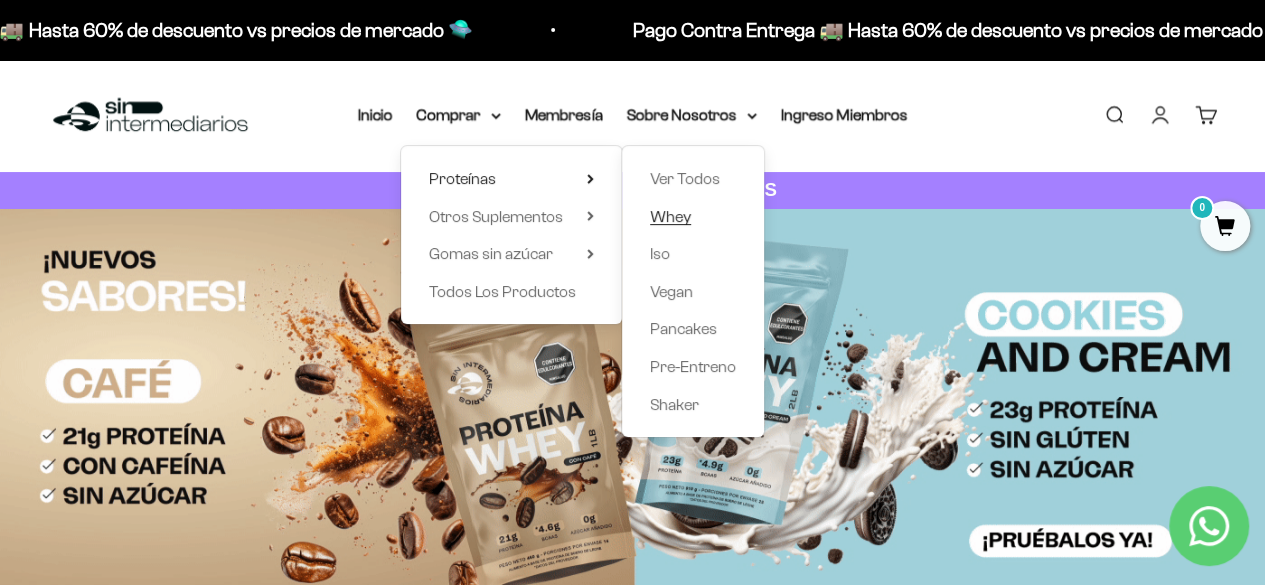 click on "Whey" at bounding box center [670, 216] 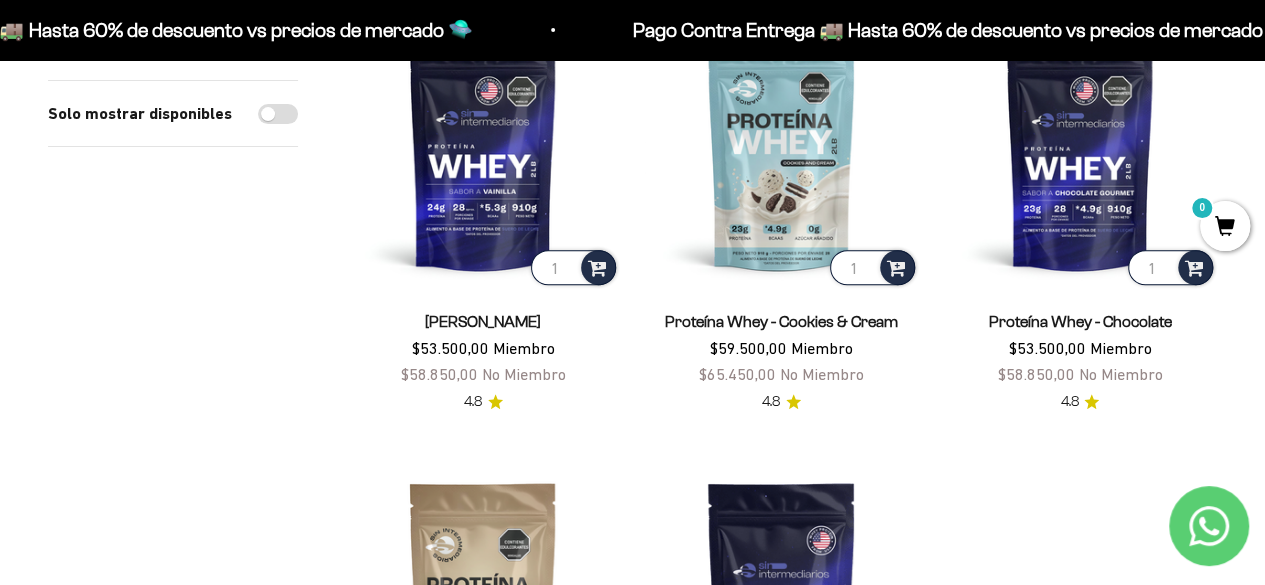 scroll, scrollTop: 200, scrollLeft: 0, axis: vertical 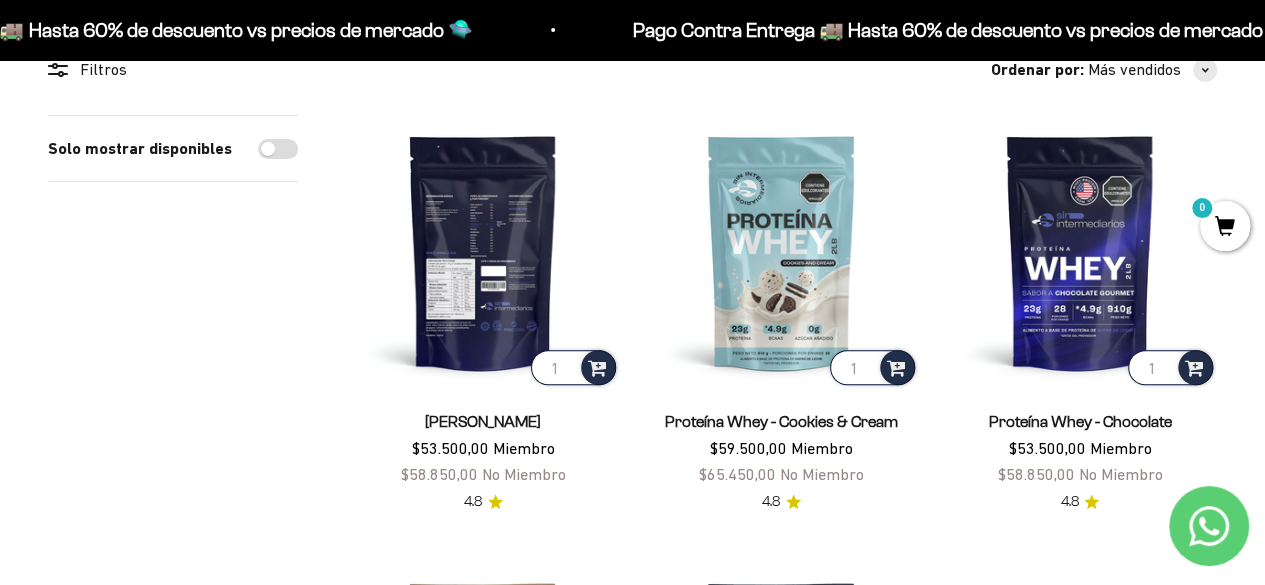 click at bounding box center [483, 252] 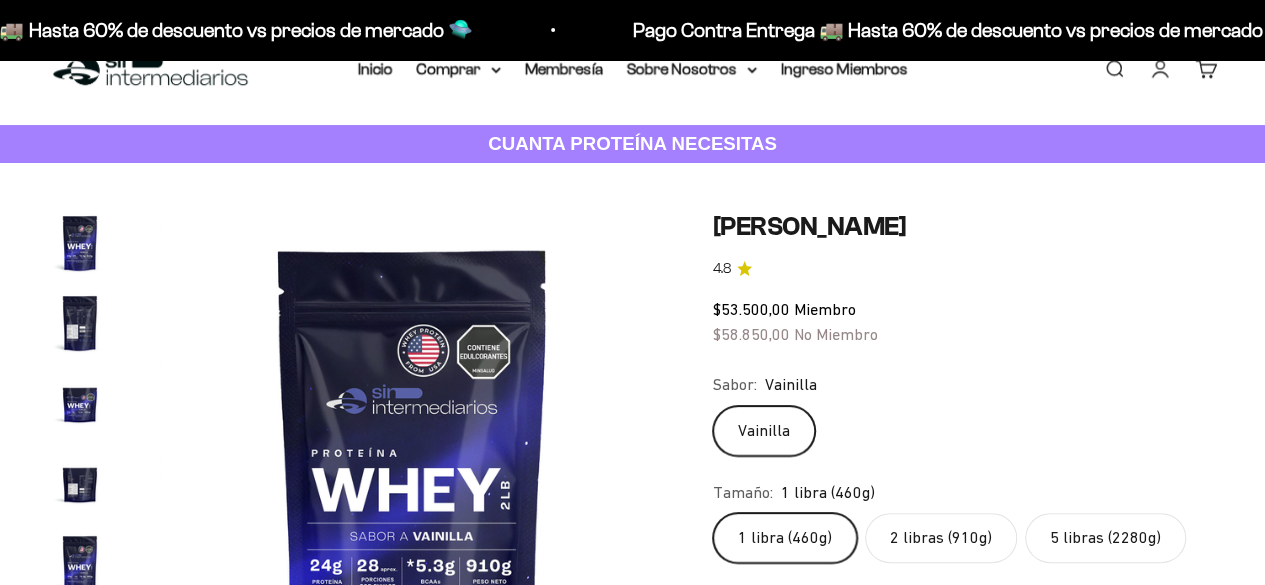 scroll, scrollTop: 254, scrollLeft: 0, axis: vertical 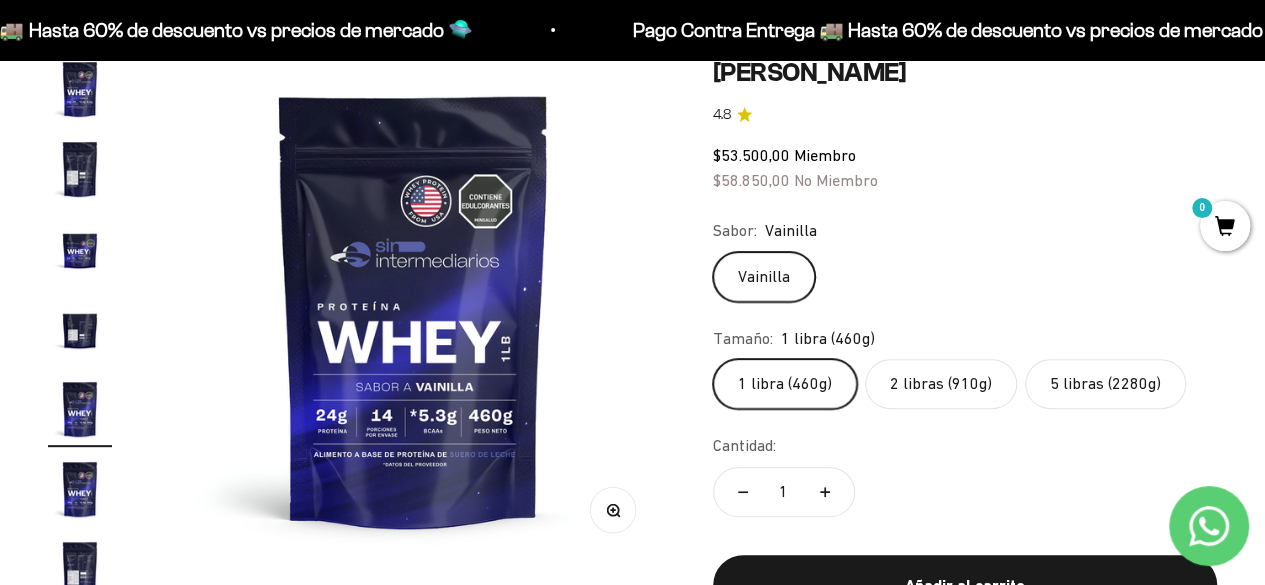 click on "5 libras (2280g)" 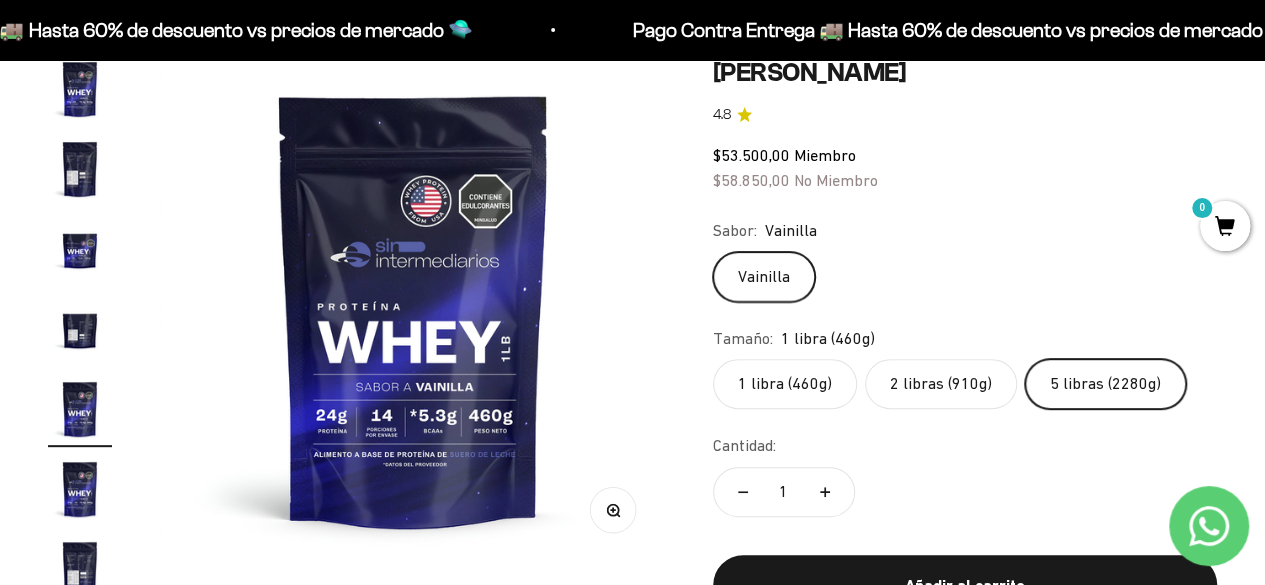 scroll, scrollTop: 0, scrollLeft: 1032, axis: horizontal 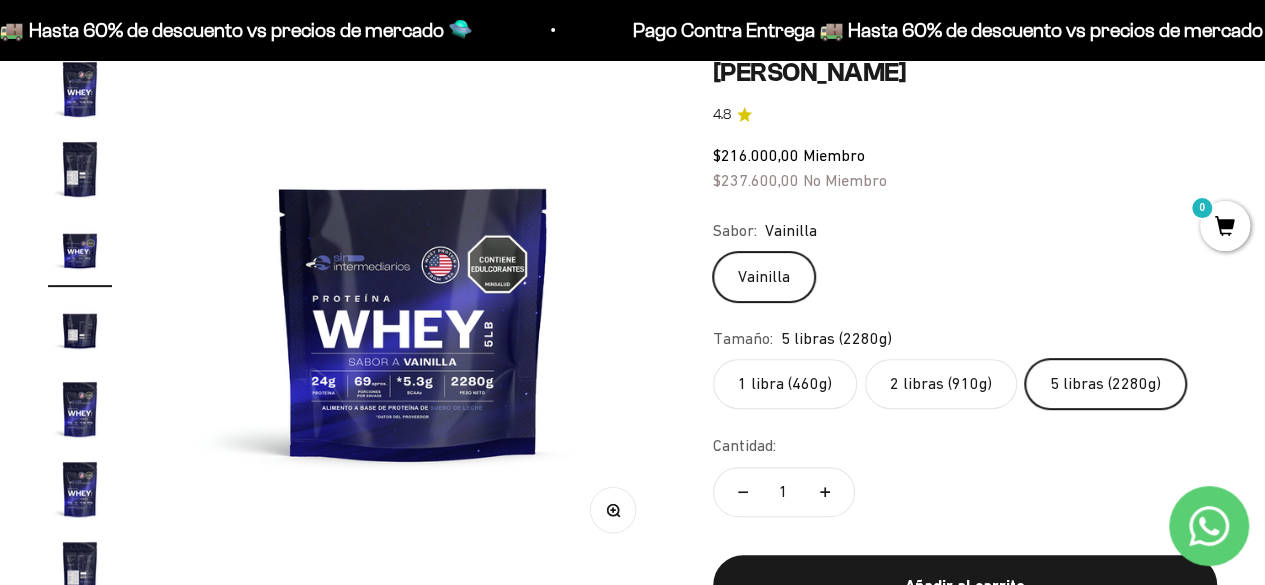 click on "2 libras (910g)" 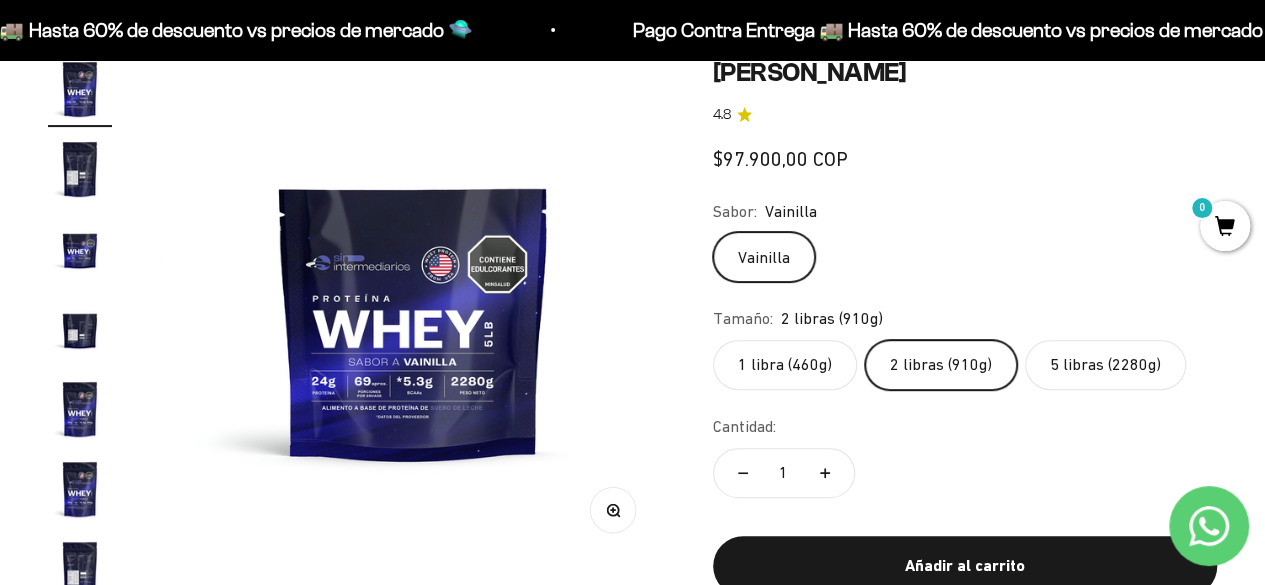 scroll, scrollTop: 0, scrollLeft: 0, axis: both 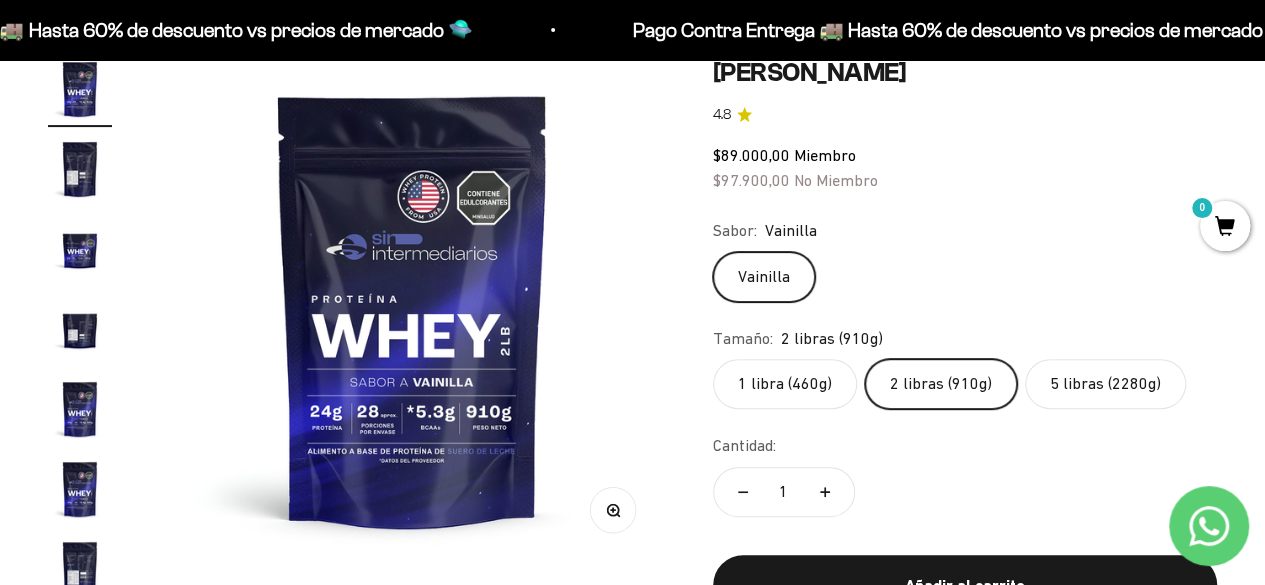 click on "5 libras (2280g)" 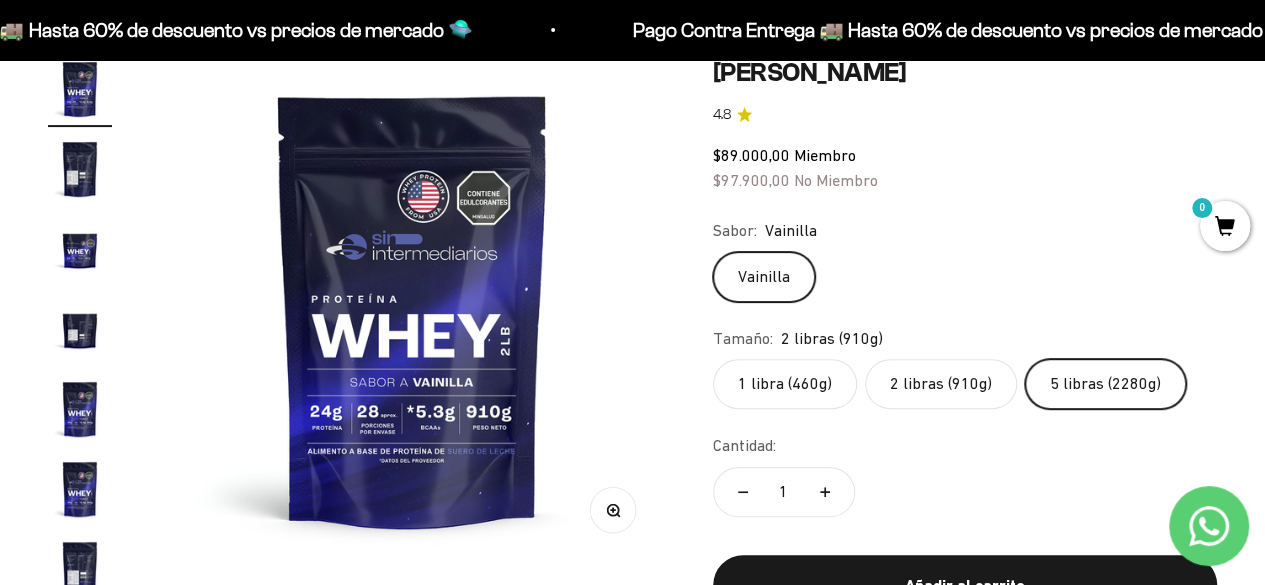 scroll, scrollTop: 0, scrollLeft: 1032, axis: horizontal 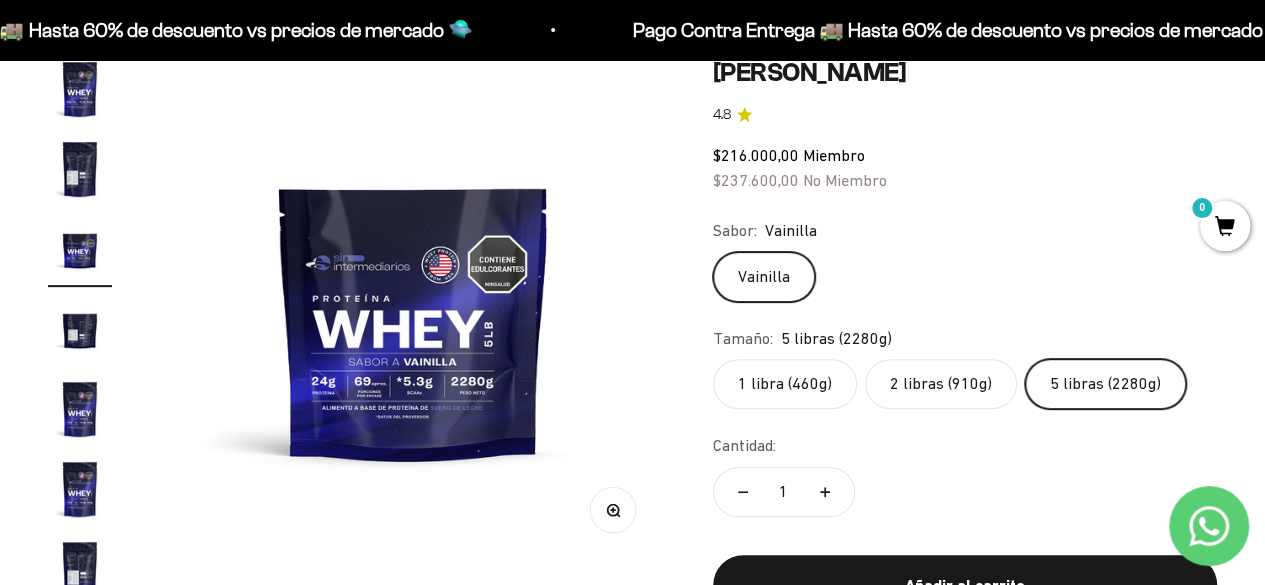 click on "2 libras (910g)" 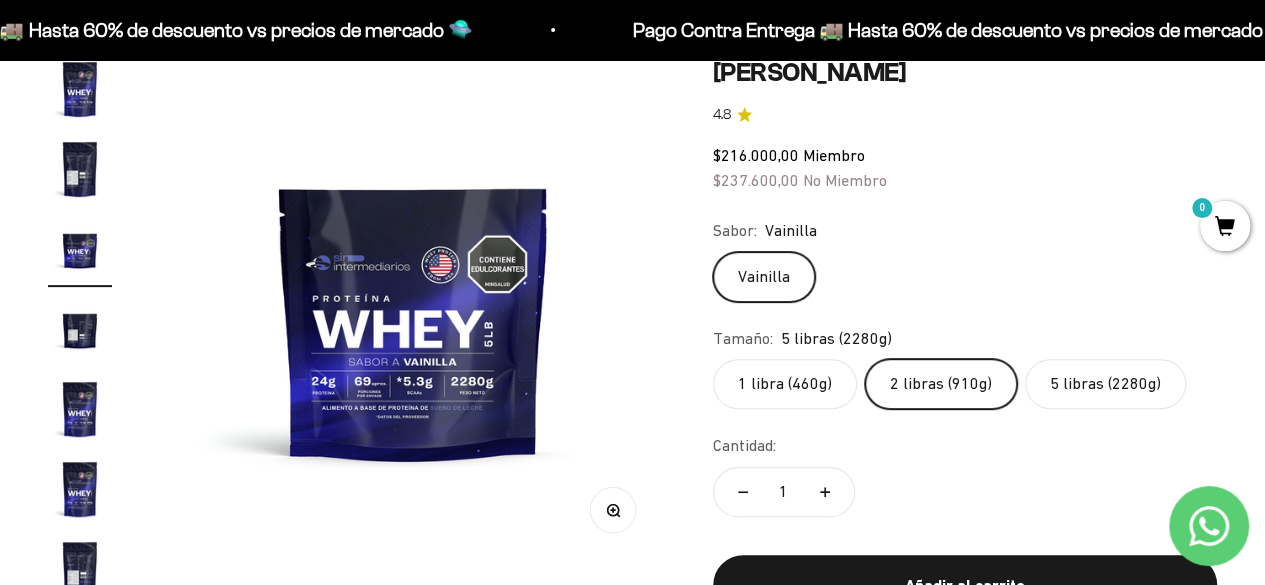 scroll, scrollTop: 0, scrollLeft: 0, axis: both 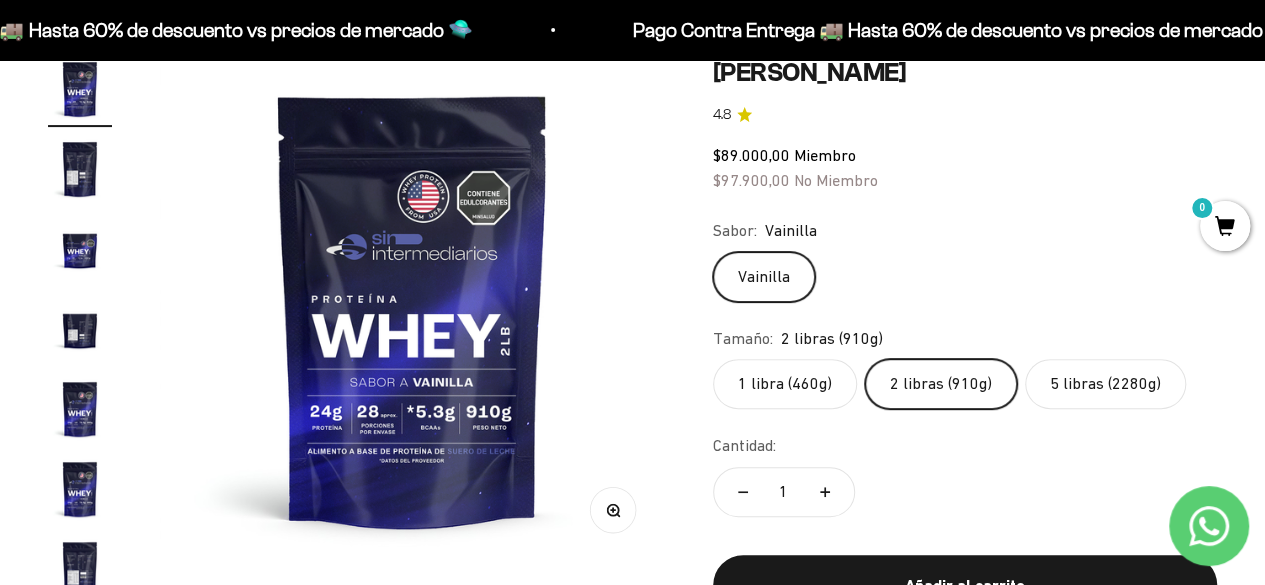 click on "1 libra (460g)" 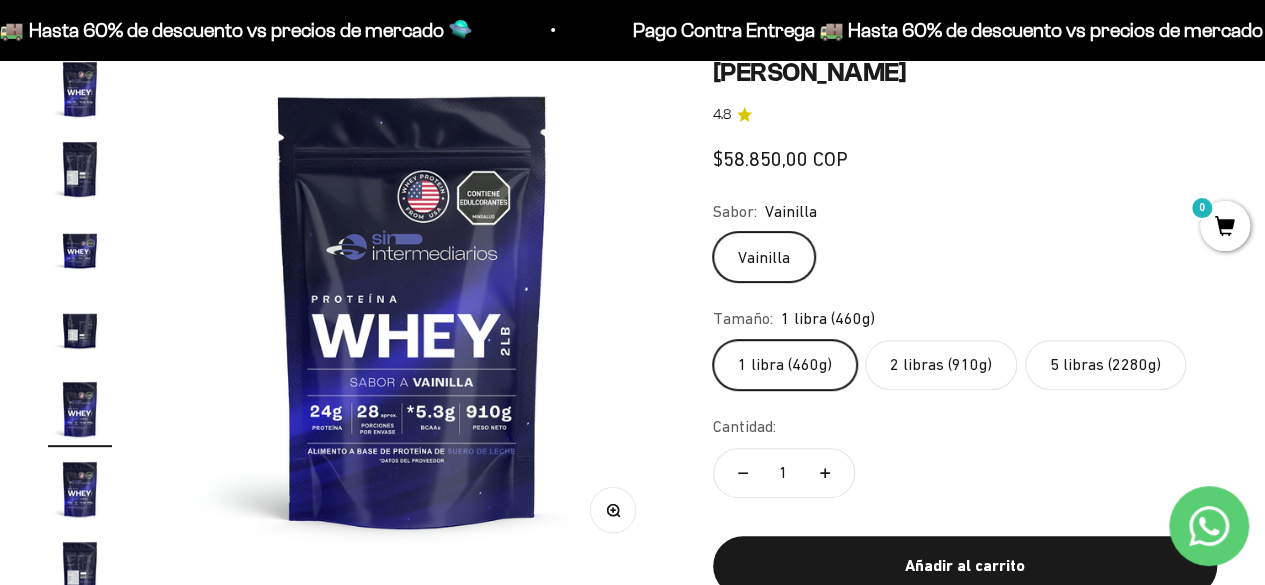 scroll, scrollTop: 0, scrollLeft: 2065, axis: horizontal 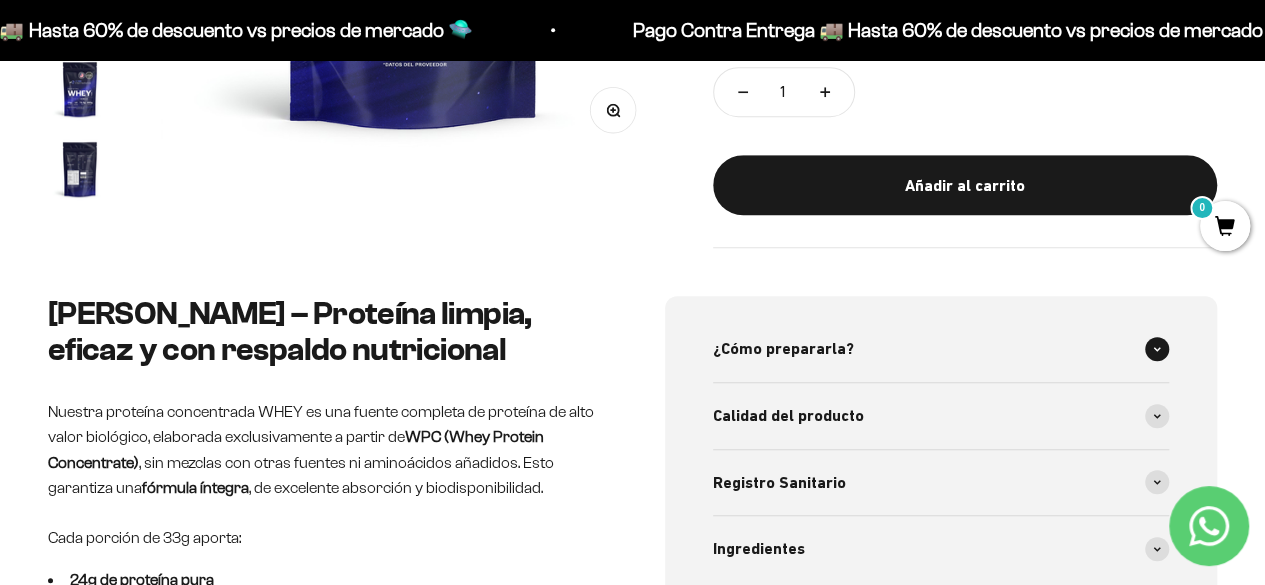 click on "¿Cómo prepararla?" at bounding box center (941, 349) 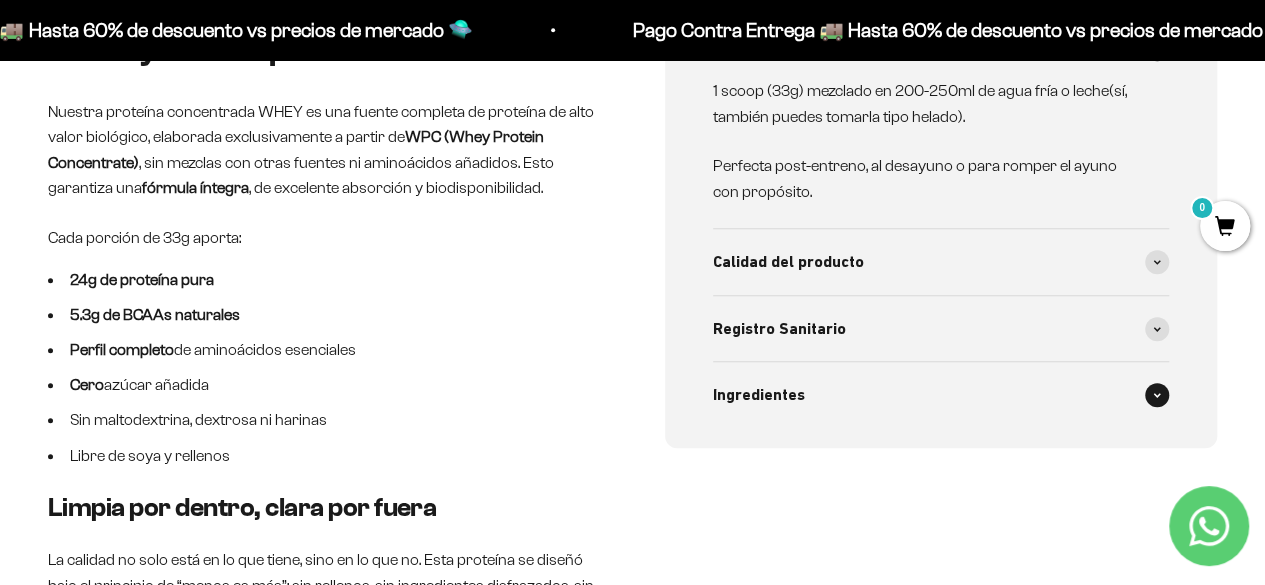 scroll, scrollTop: 800, scrollLeft: 0, axis: vertical 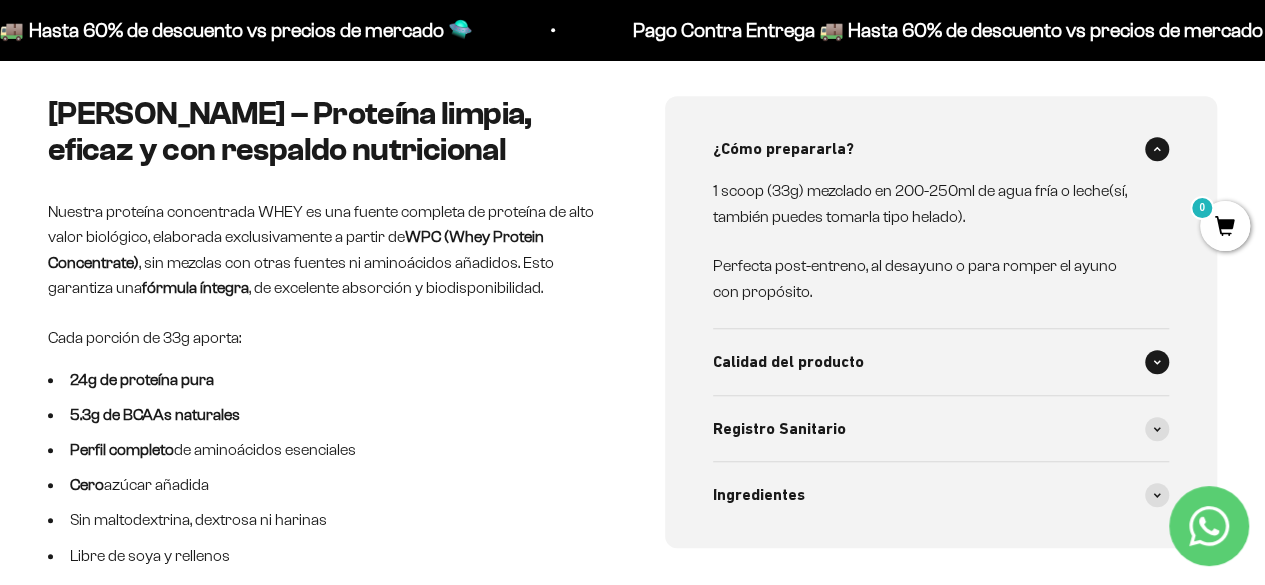 click on "Calidad del producto" at bounding box center [788, 362] 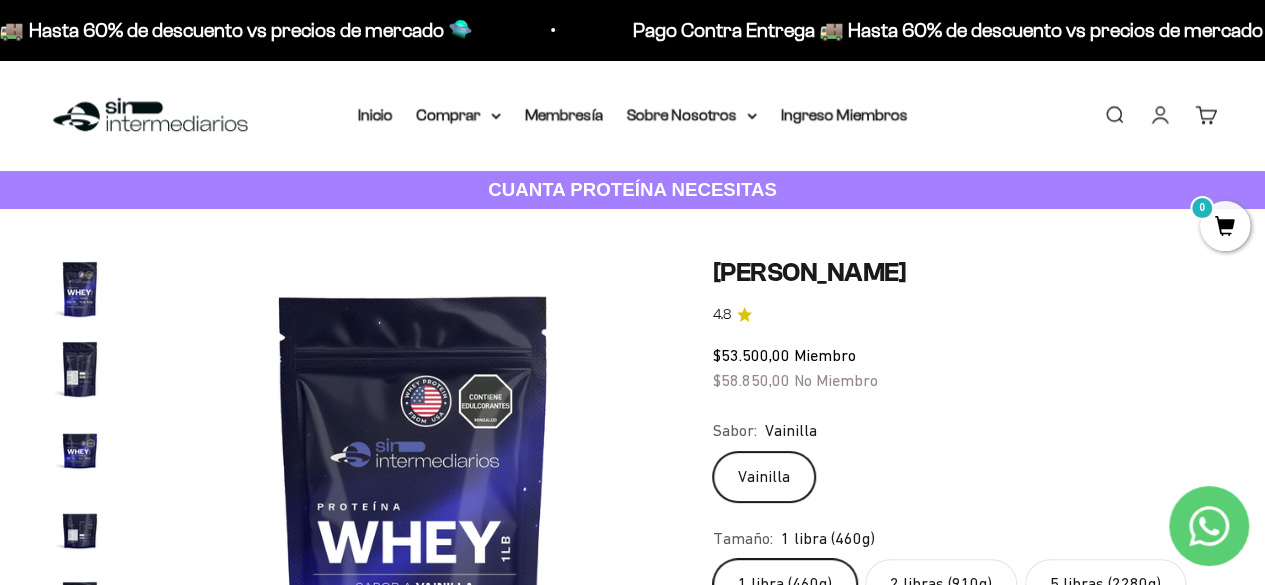 scroll, scrollTop: 200, scrollLeft: 0, axis: vertical 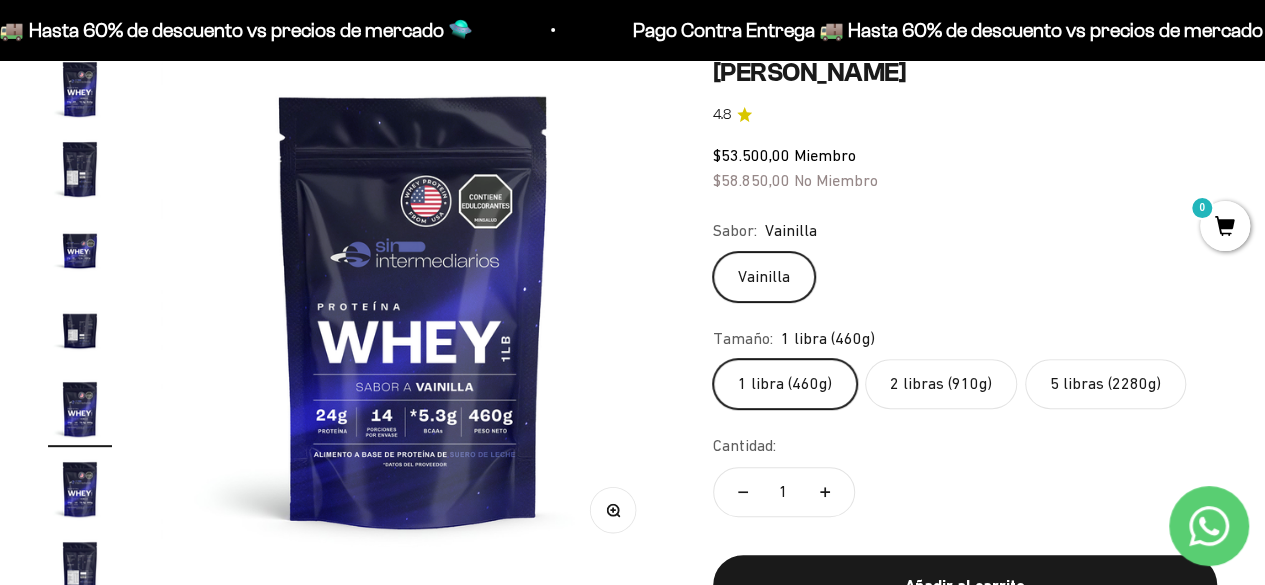 click on "2 libras (910g)" 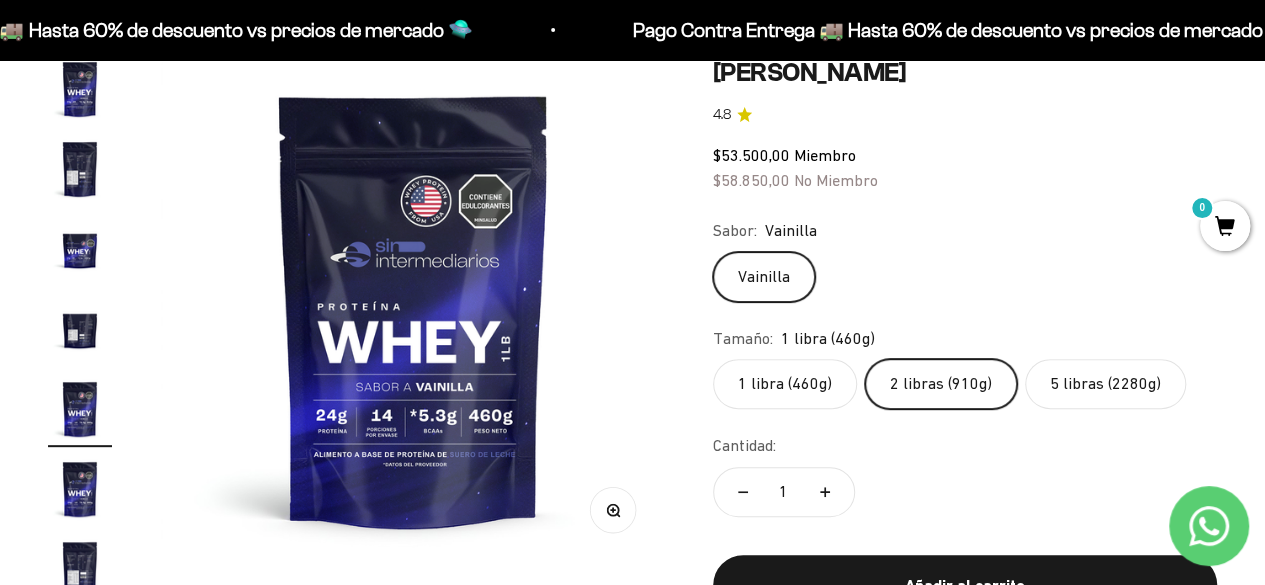 scroll, scrollTop: 0, scrollLeft: 0, axis: both 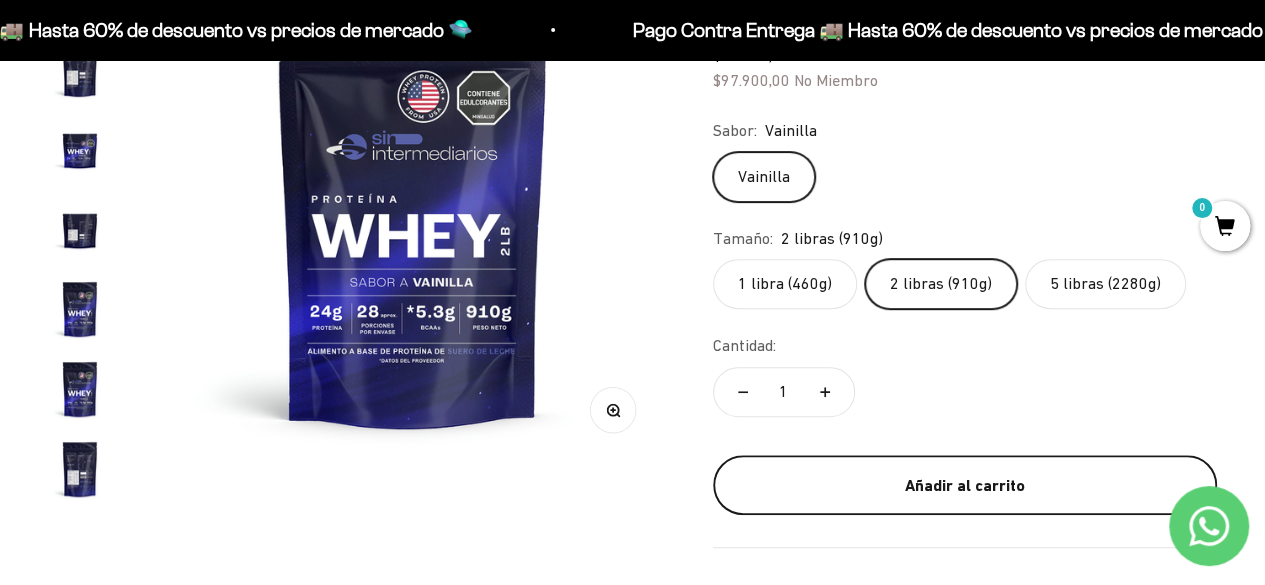 click on "Añadir al carrito" at bounding box center [965, 486] 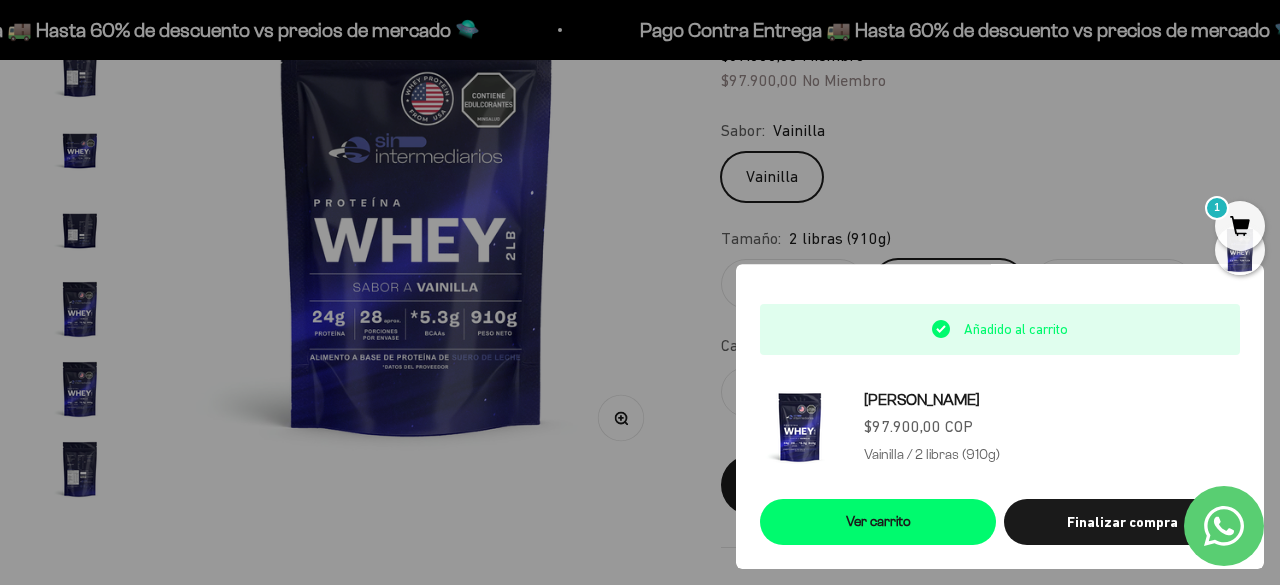 click at bounding box center (640, 292) 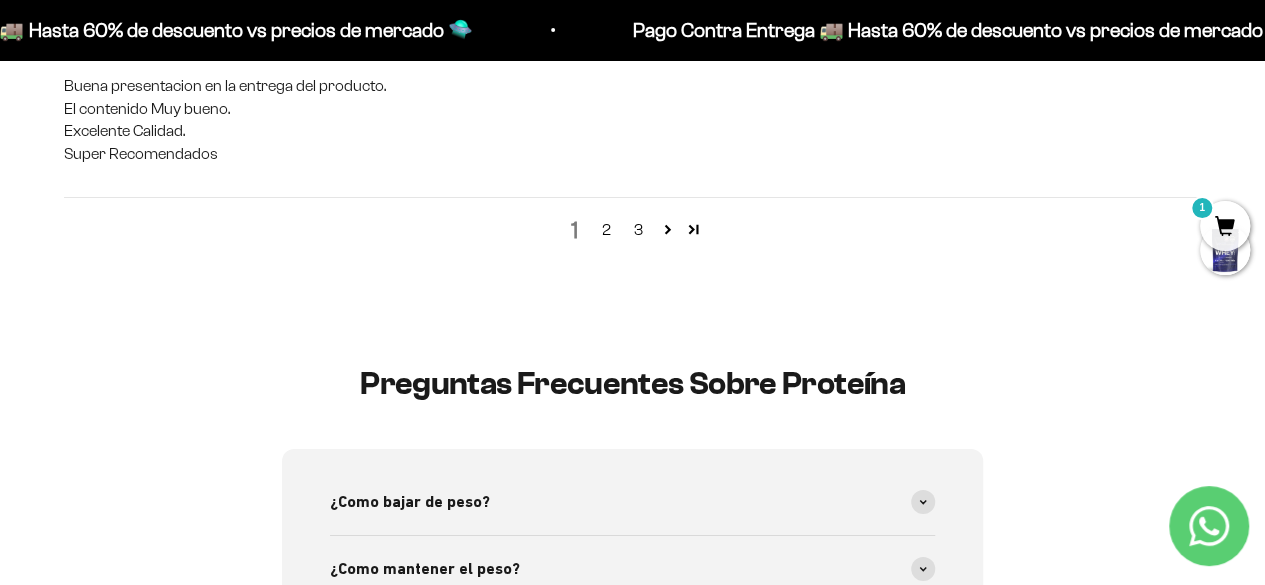 scroll, scrollTop: 3800, scrollLeft: 0, axis: vertical 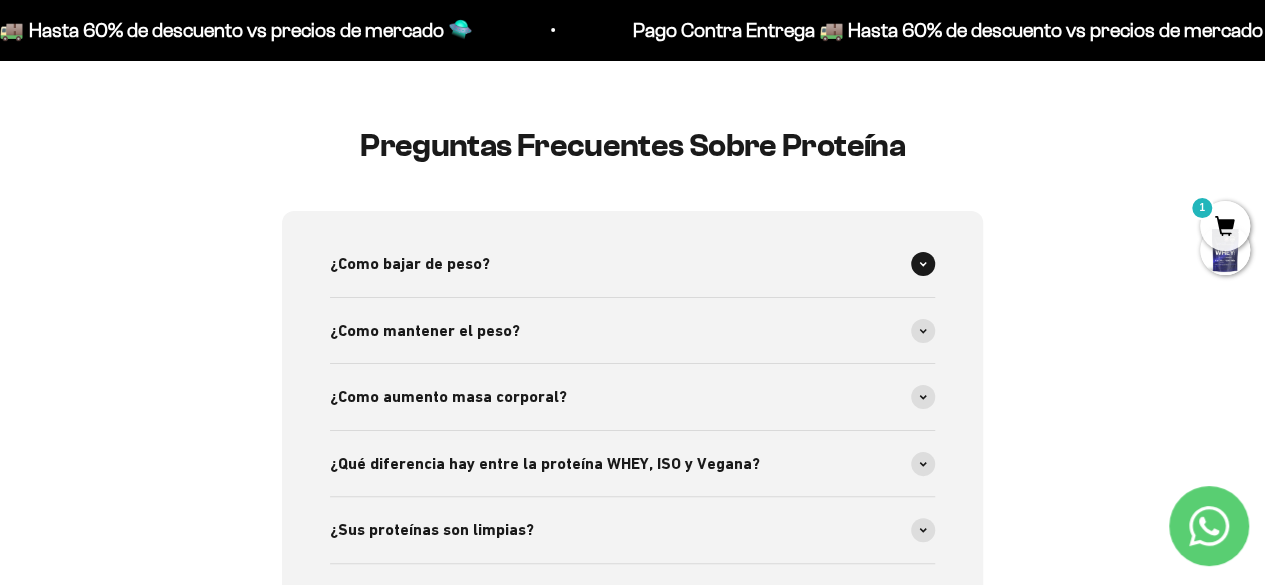 click on "¿Como bajar de peso?" at bounding box center [632, 264] 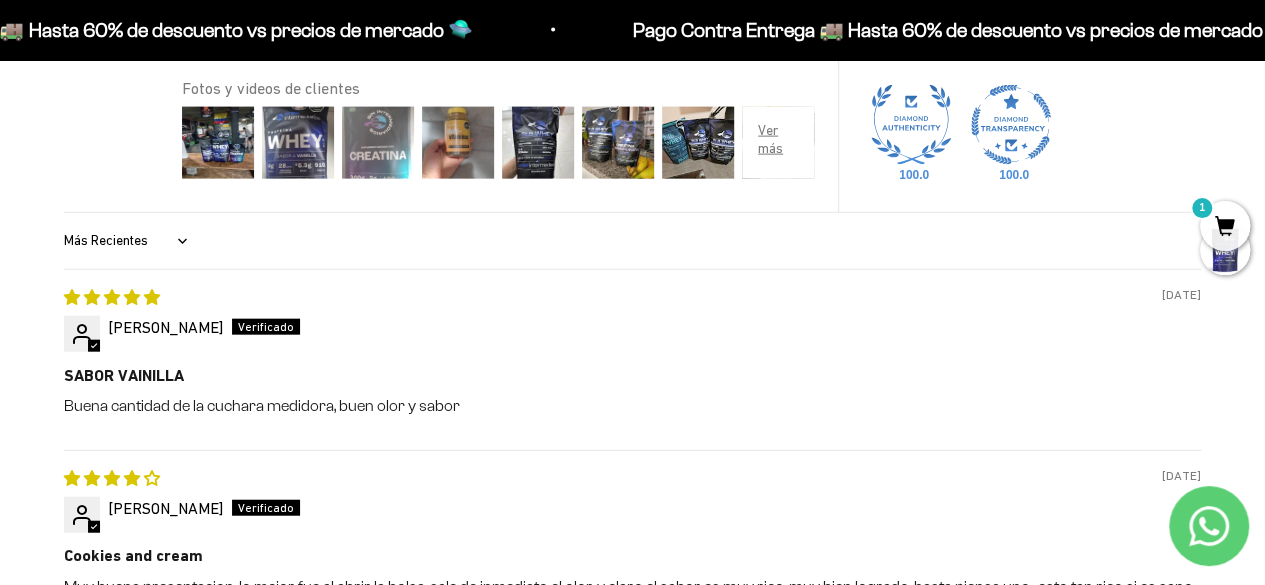 scroll, scrollTop: 1900, scrollLeft: 0, axis: vertical 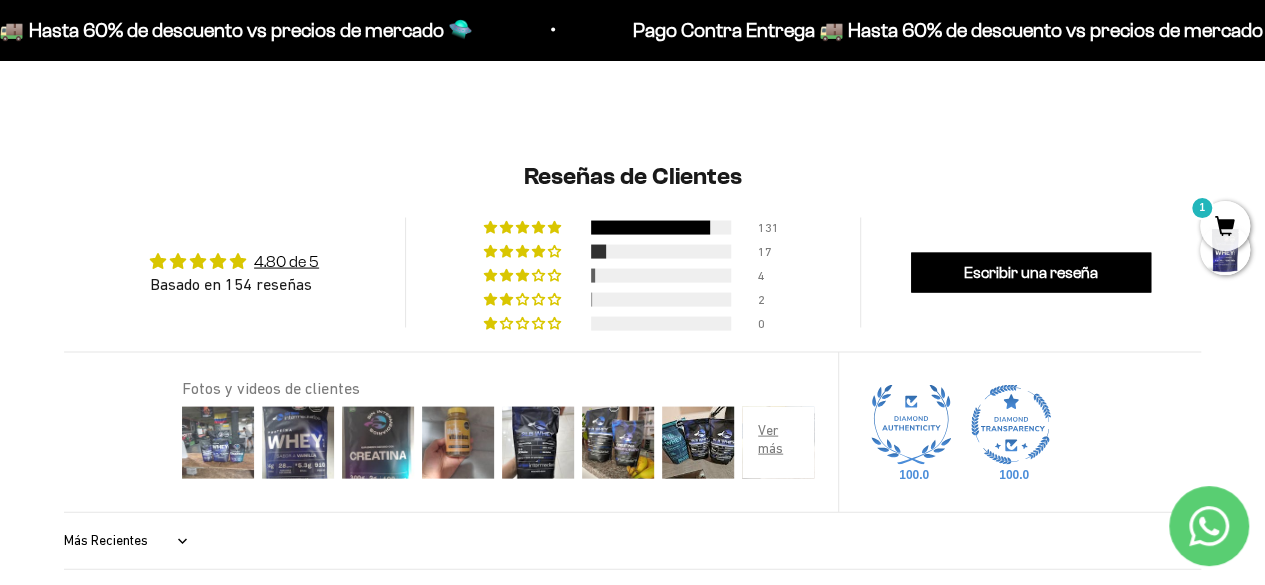 click at bounding box center (218, 443) 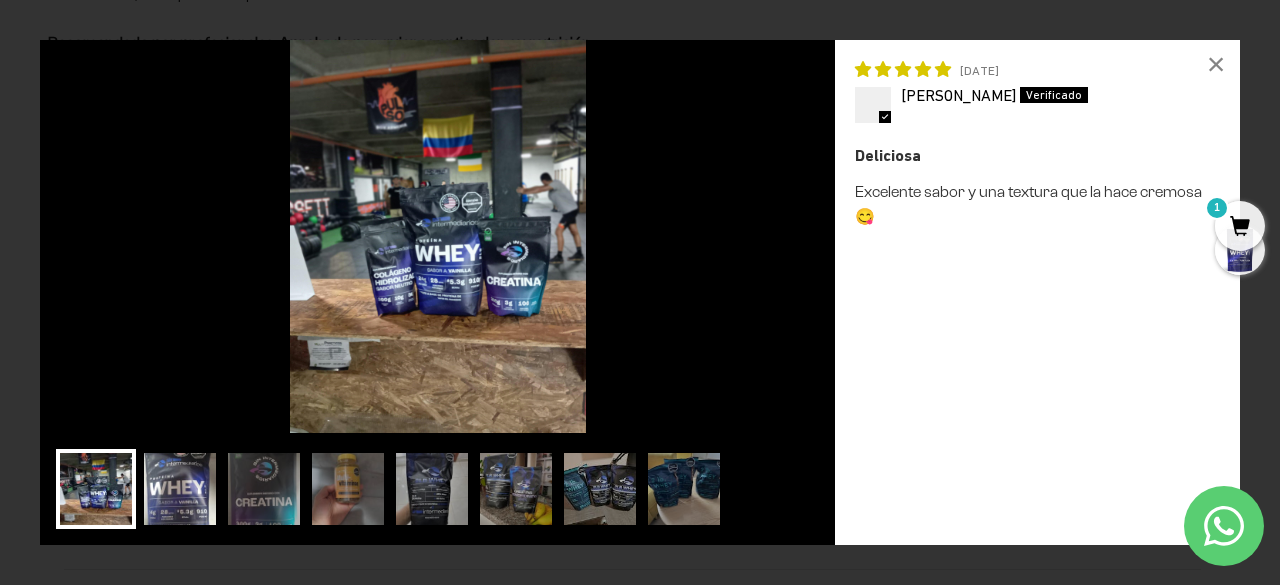 click at bounding box center [180, 489] 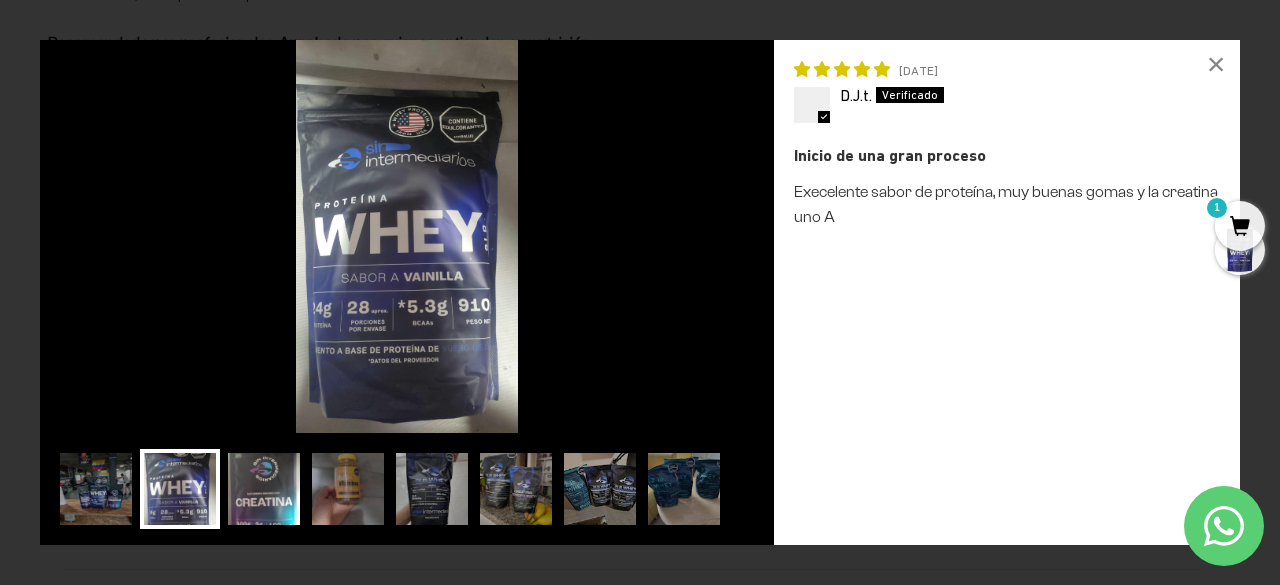 click at bounding box center (264, 489) 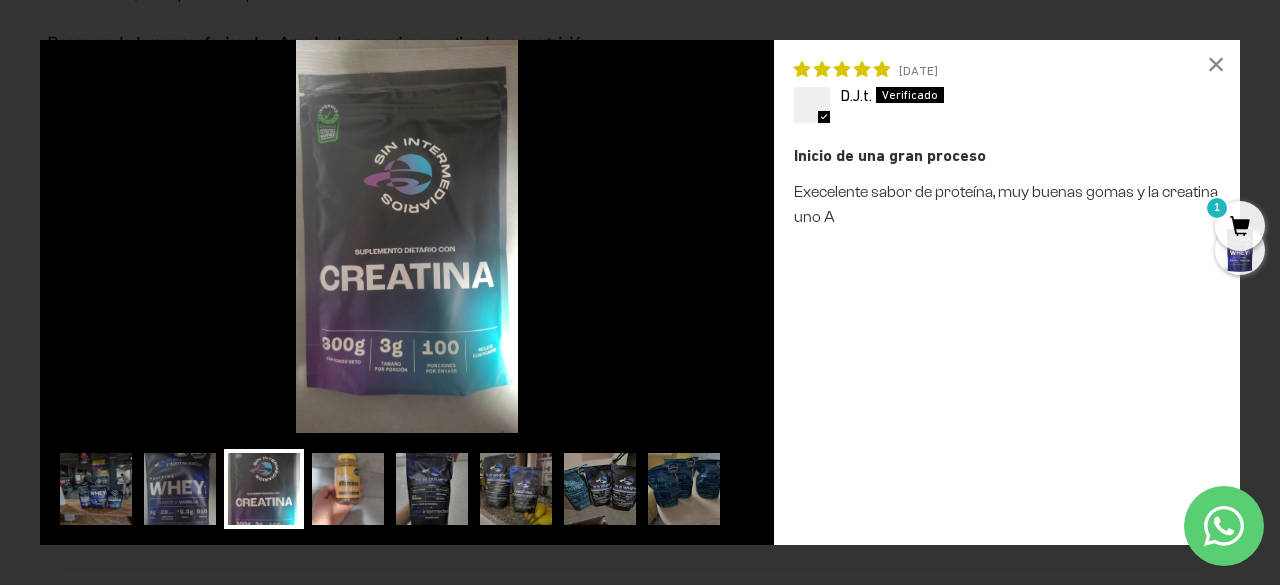 click at bounding box center (348, 489) 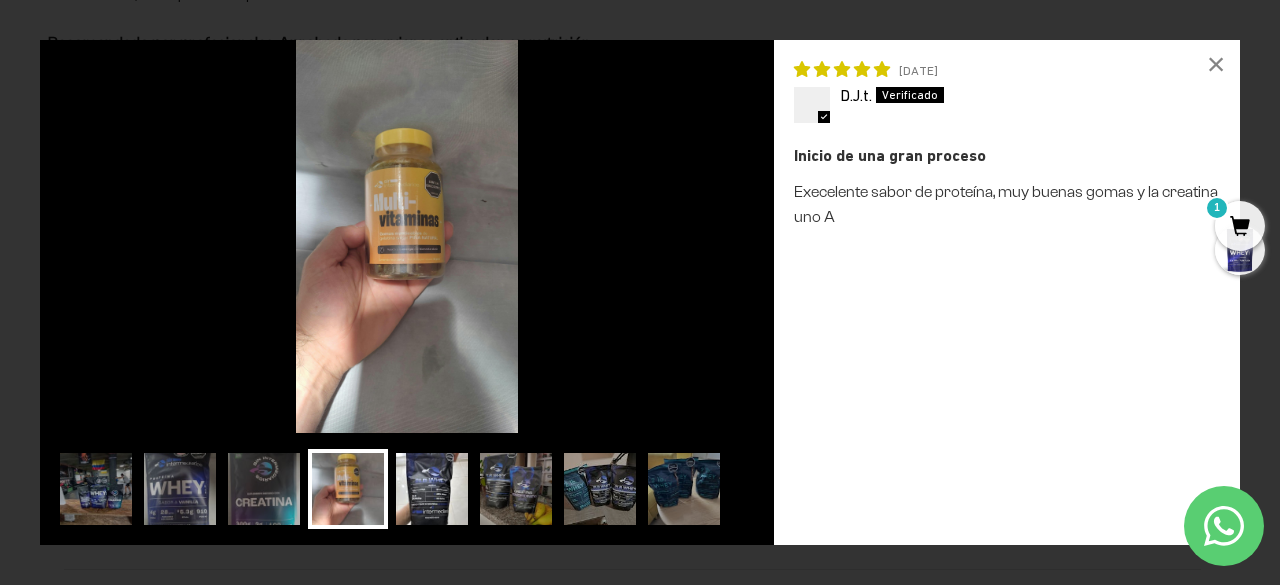 click at bounding box center (432, 489) 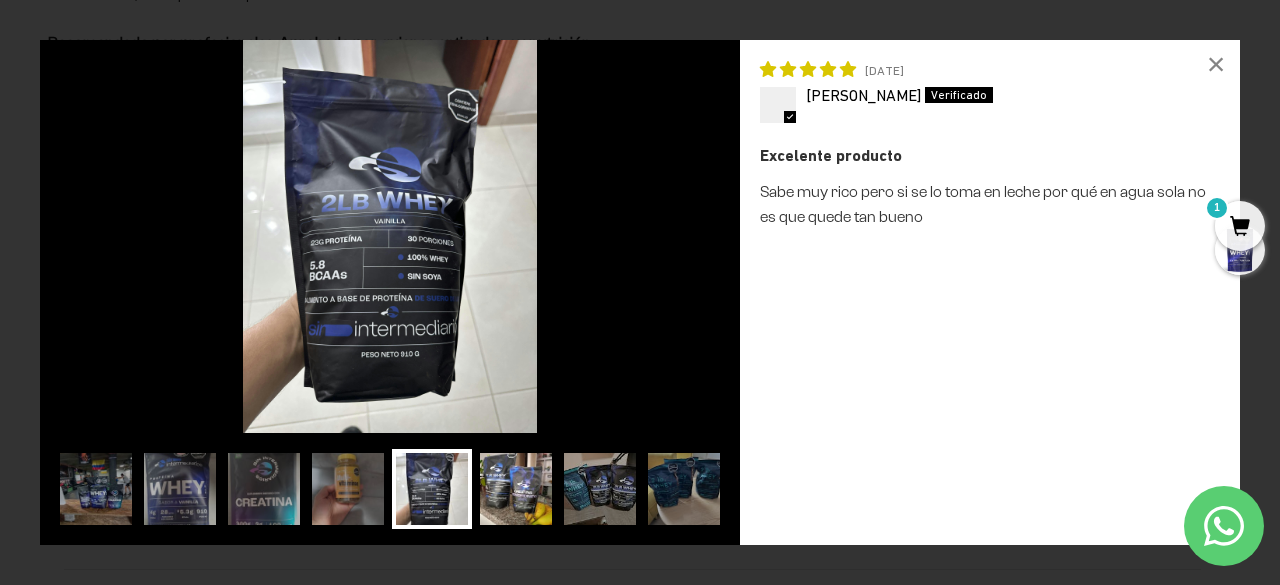 click at bounding box center (516, 489) 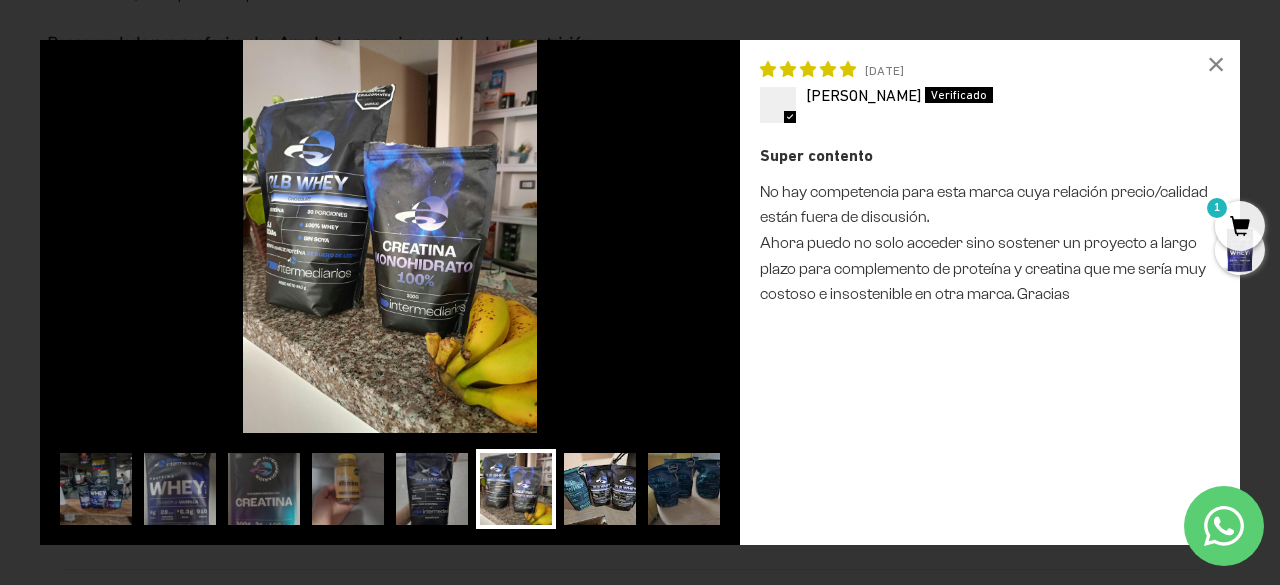 click at bounding box center [600, 489] 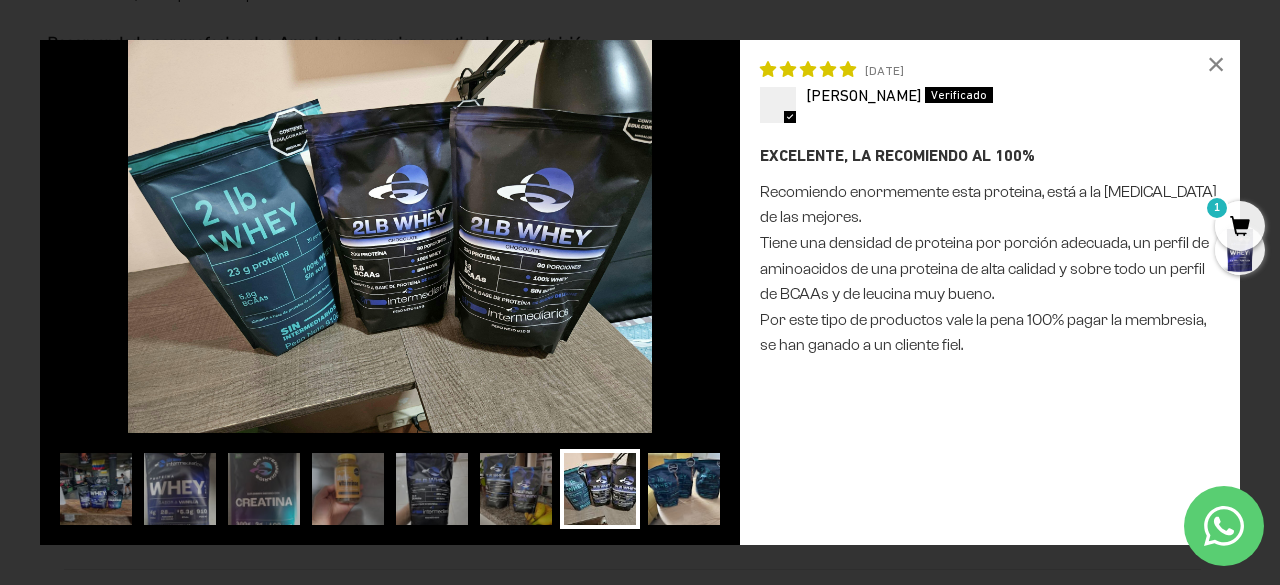 click at bounding box center [684, 489] 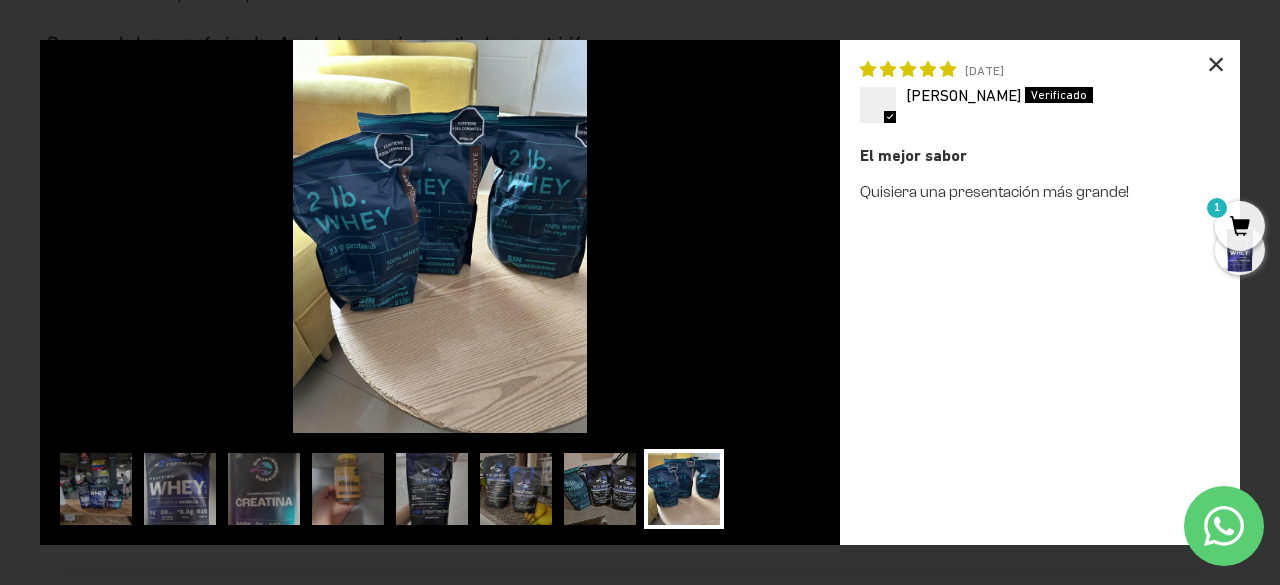 click on "×" at bounding box center [1216, 64] 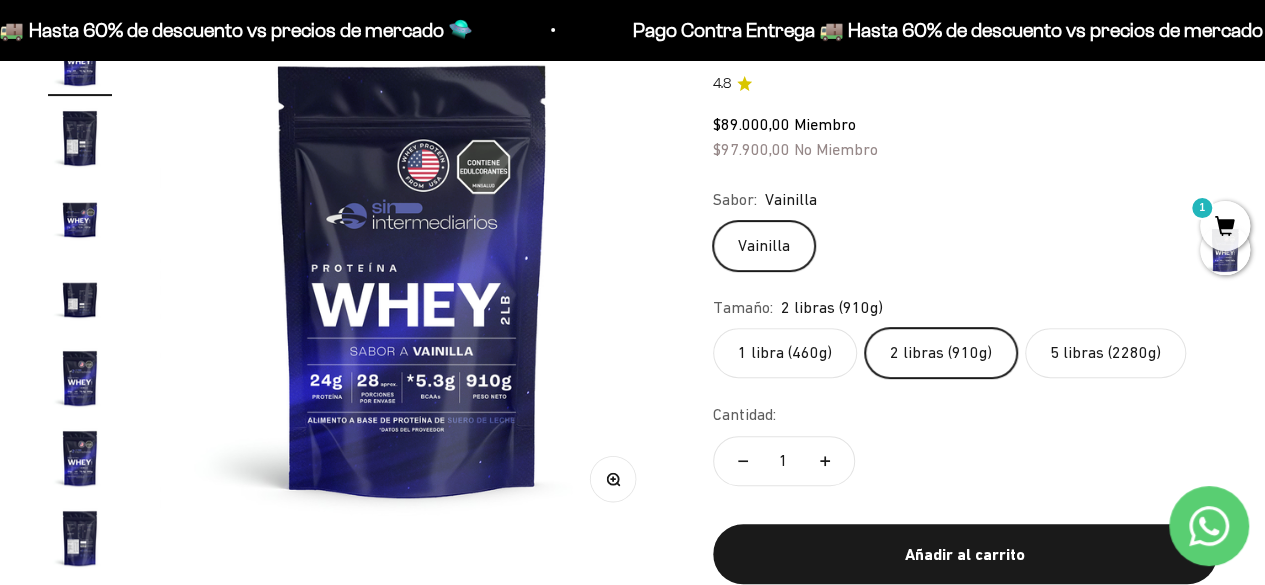 scroll, scrollTop: 200, scrollLeft: 0, axis: vertical 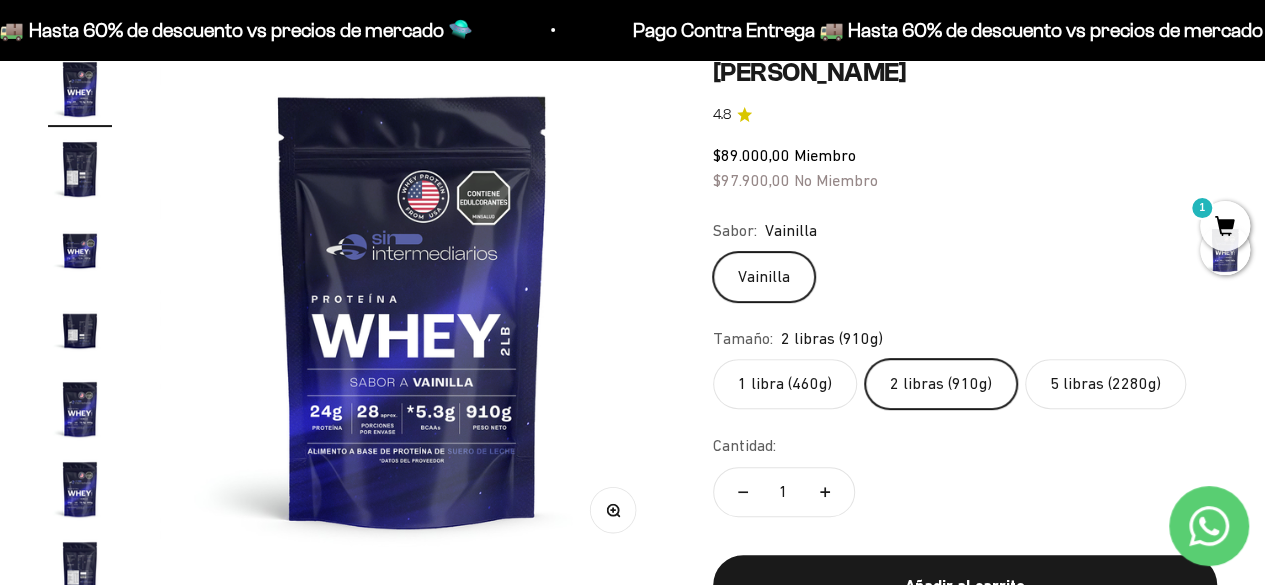 click on "5 libras (2280g)" 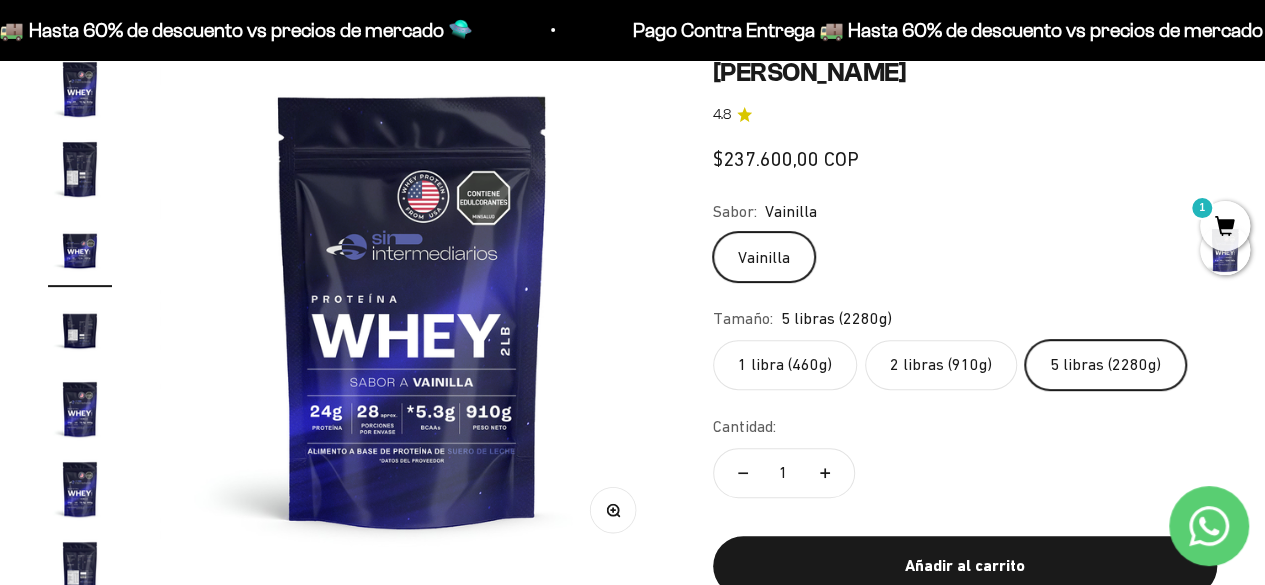 scroll, scrollTop: 0, scrollLeft: 1032, axis: horizontal 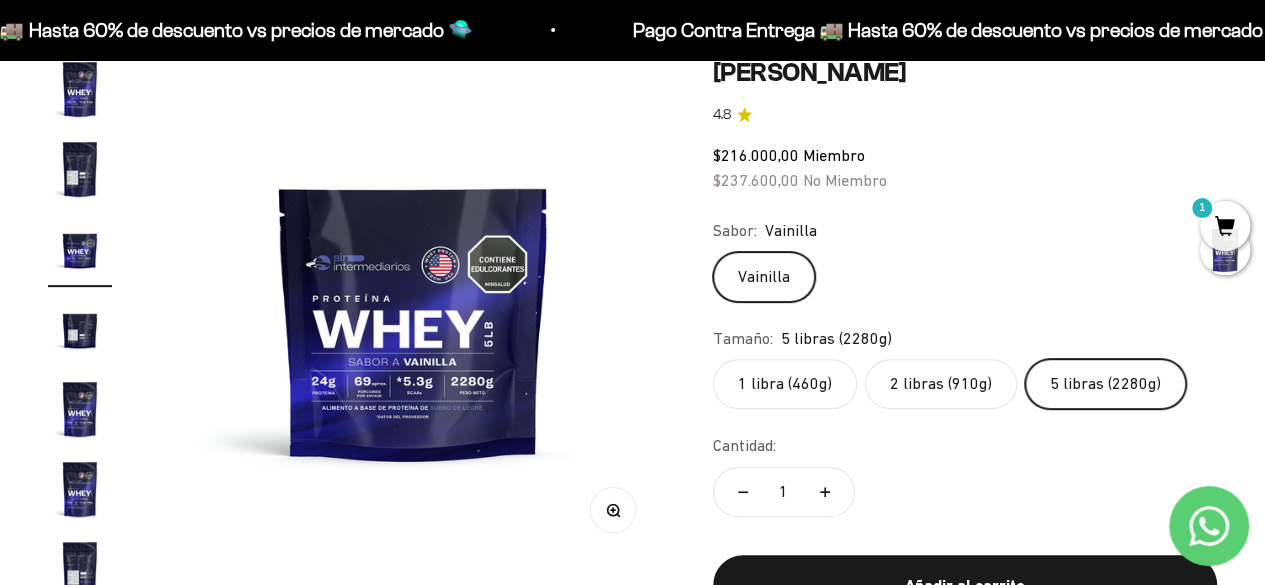click on "2 libras (910g)" 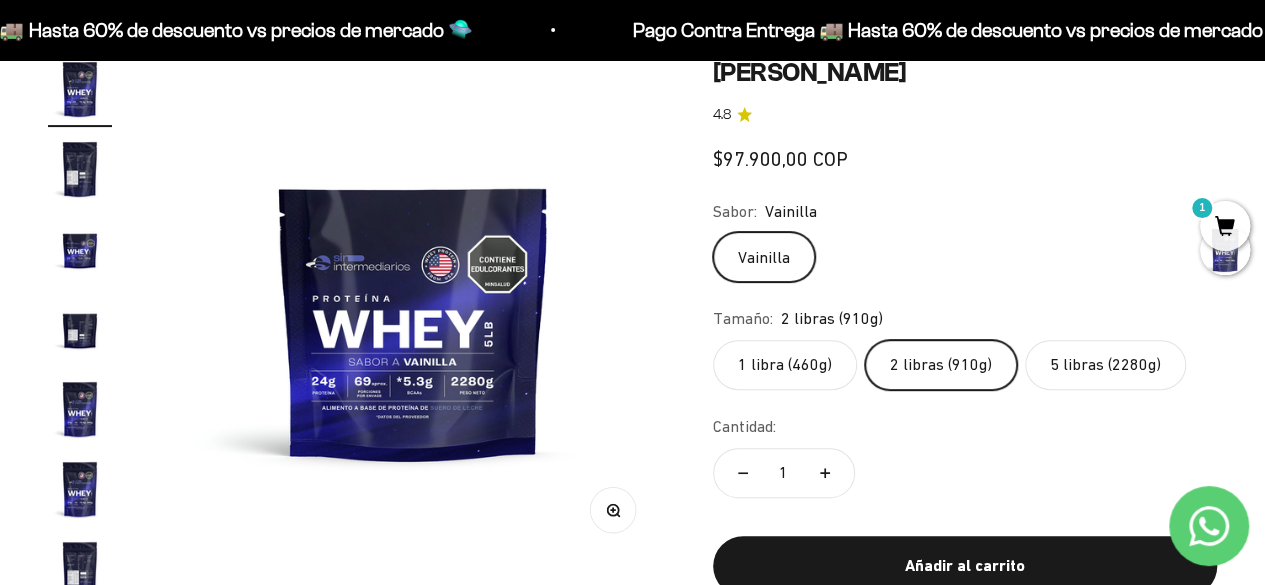 scroll, scrollTop: 0, scrollLeft: 0, axis: both 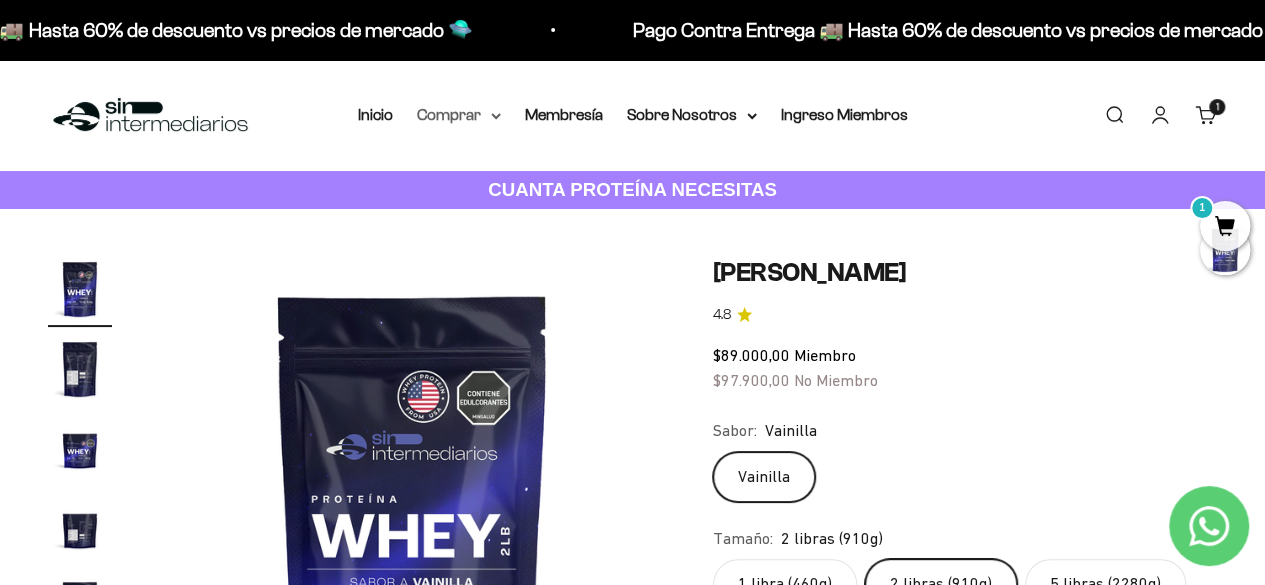 click on "Comprar" at bounding box center (459, 115) 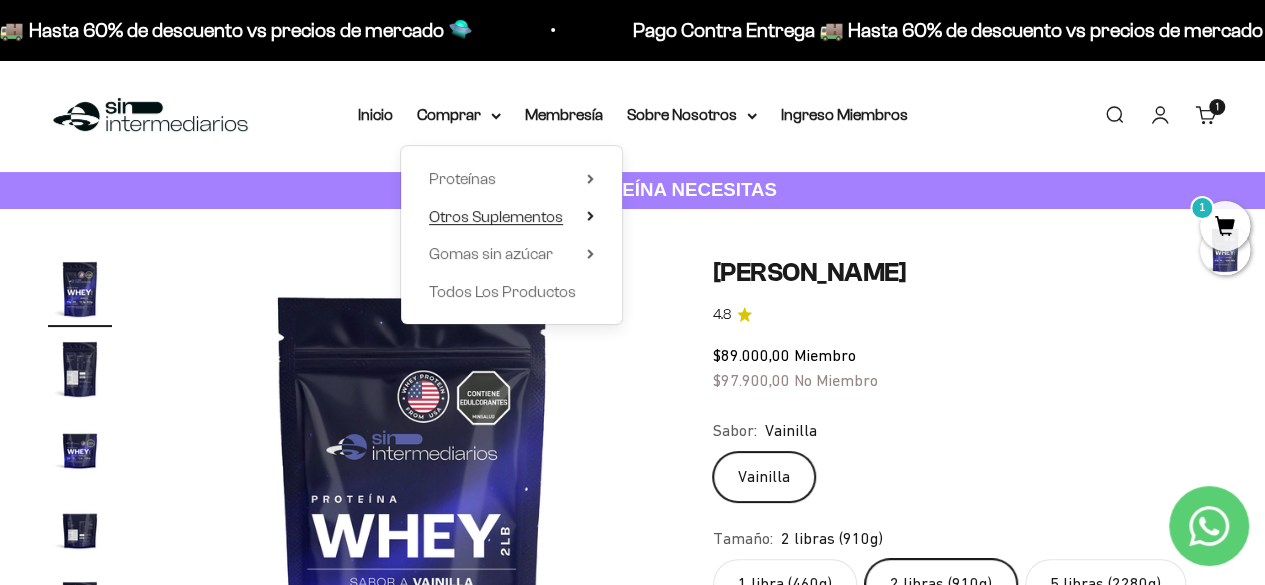 click on "Otros Suplementos" at bounding box center [496, 216] 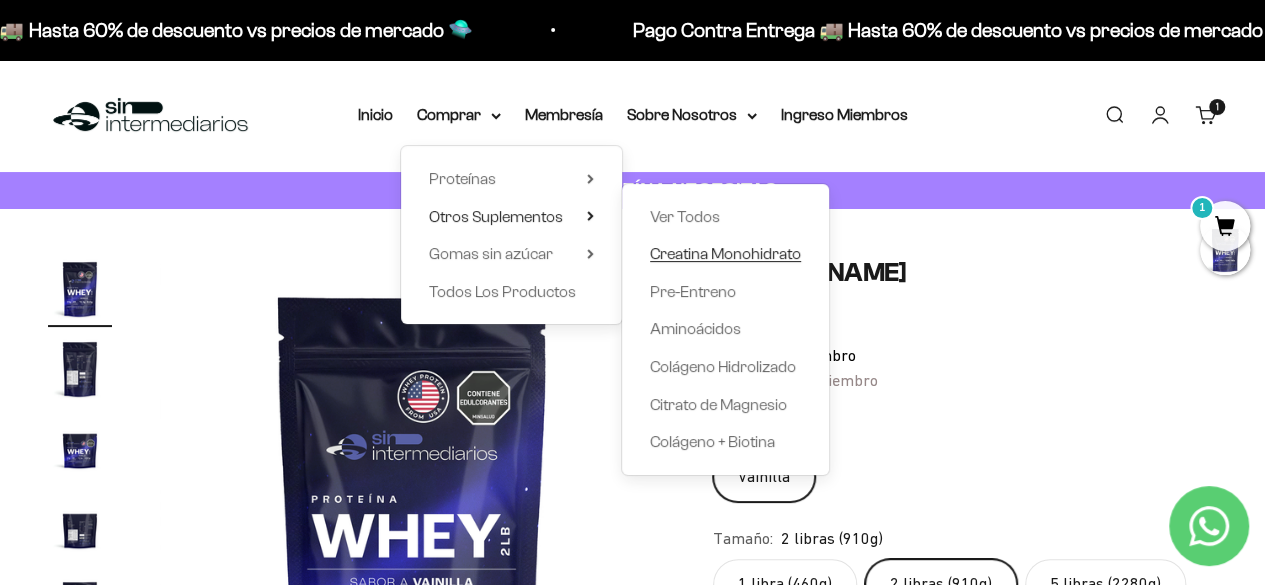 click on "Creatina Monohidrato" at bounding box center [725, 253] 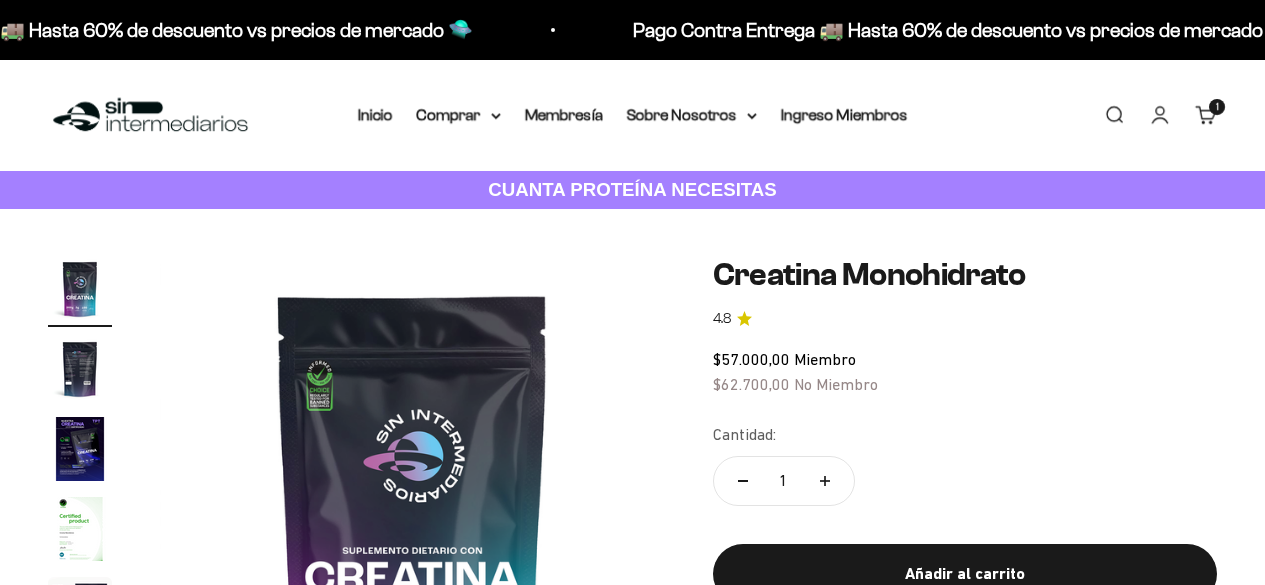 scroll, scrollTop: 0, scrollLeft: 0, axis: both 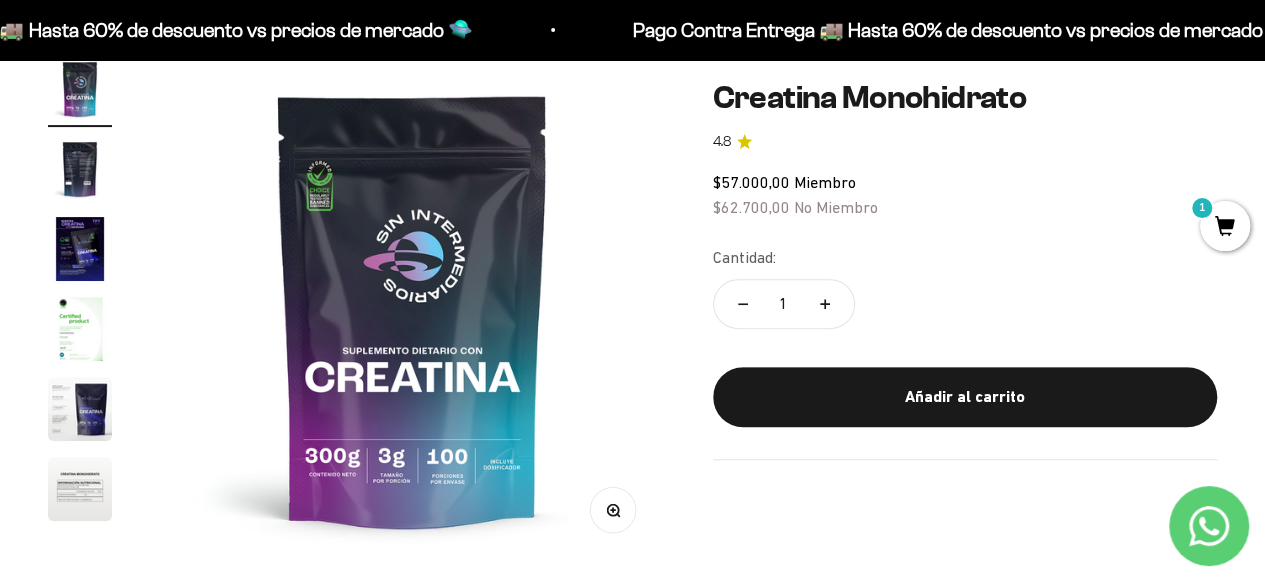 click at bounding box center [80, 329] 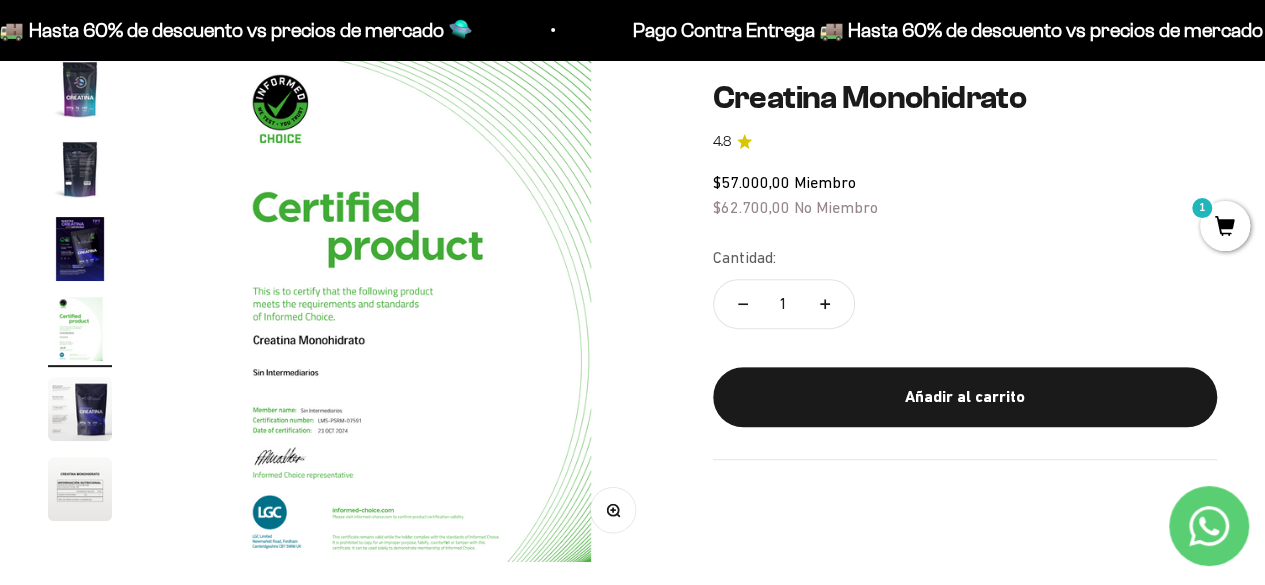 click at bounding box center [80, 249] 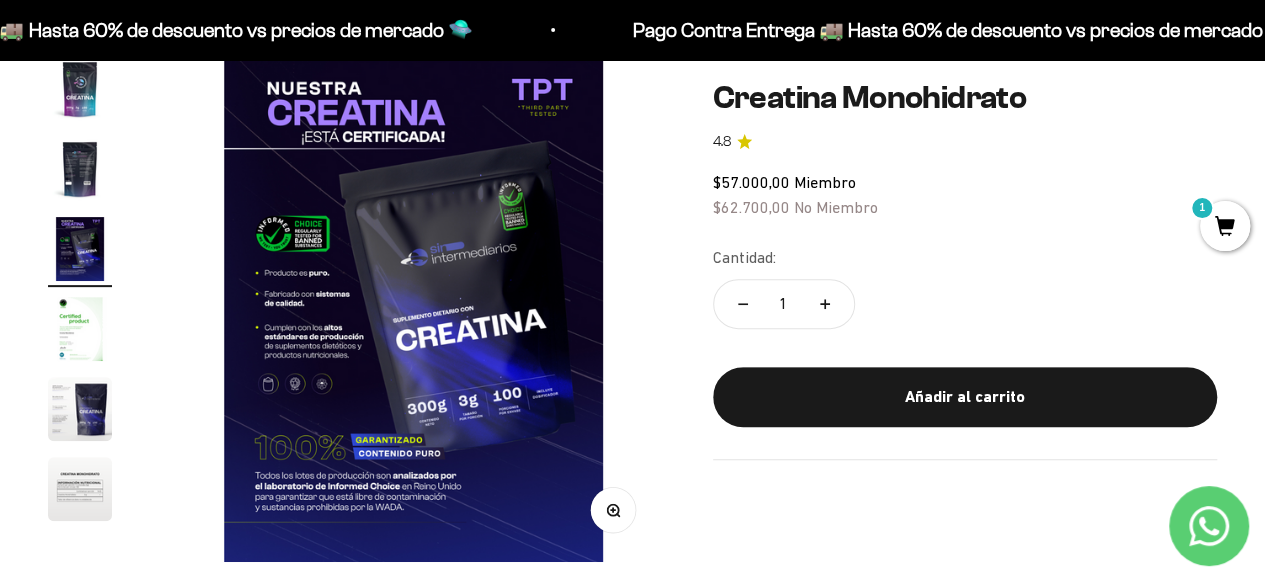 click at bounding box center [80, 329] 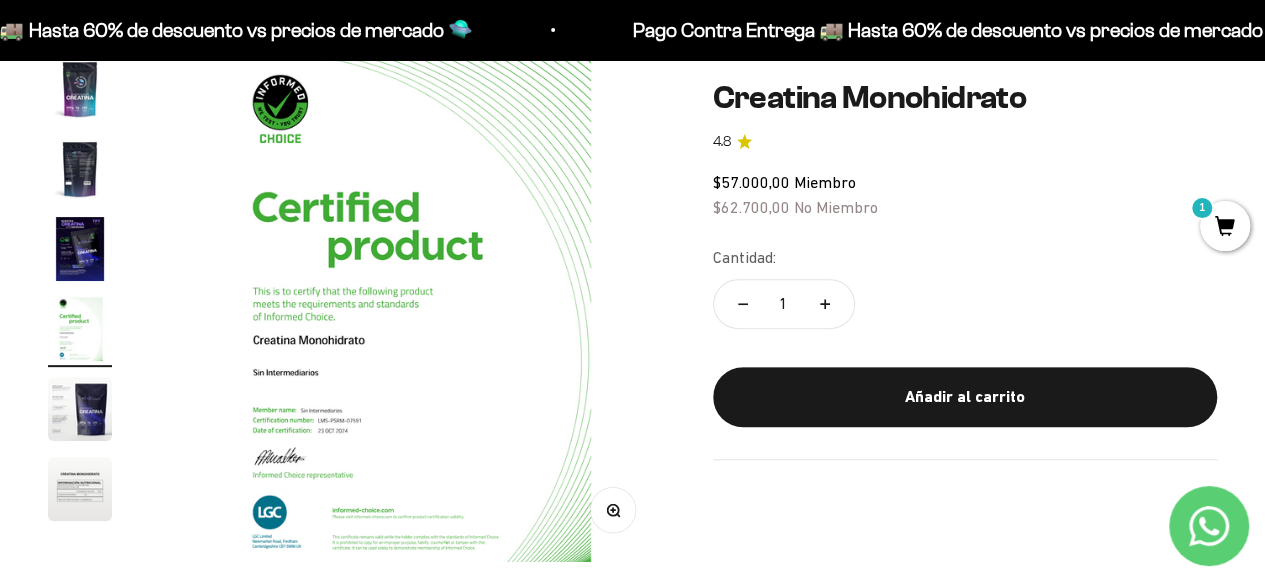 click at bounding box center (80, 409) 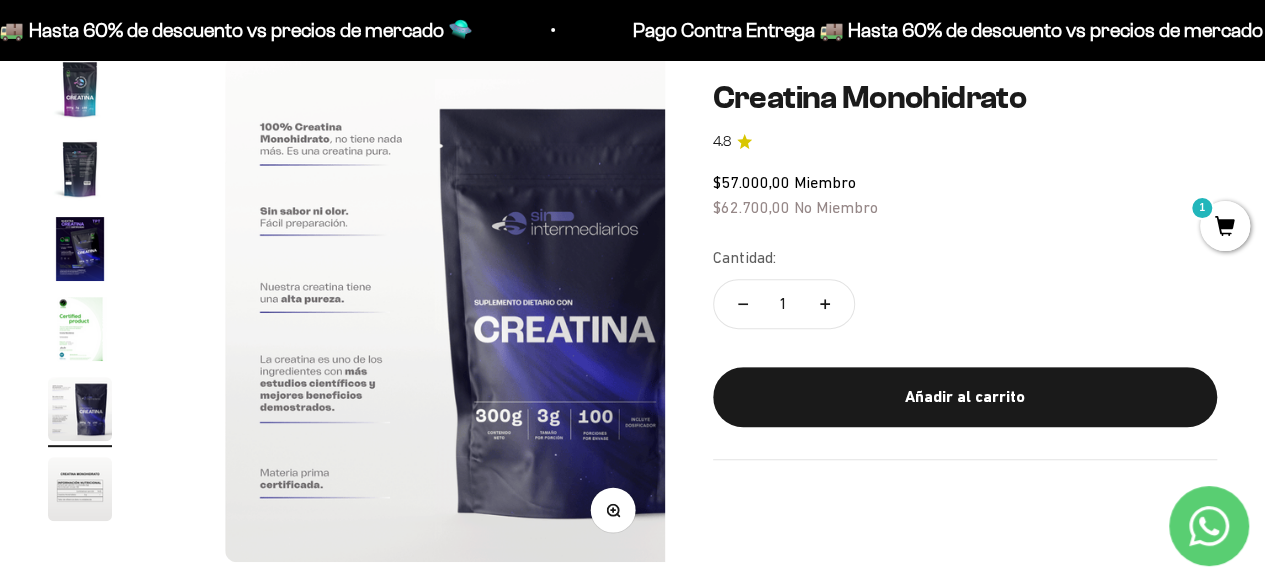 scroll, scrollTop: 0, scrollLeft: 2065, axis: horizontal 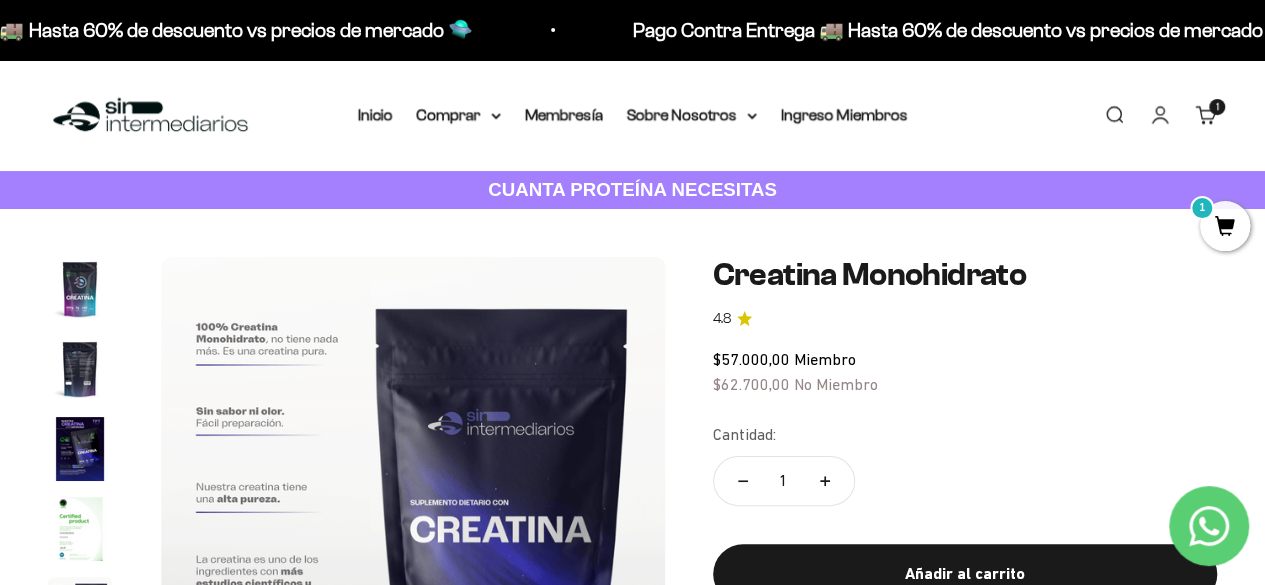click at bounding box center [80, 289] 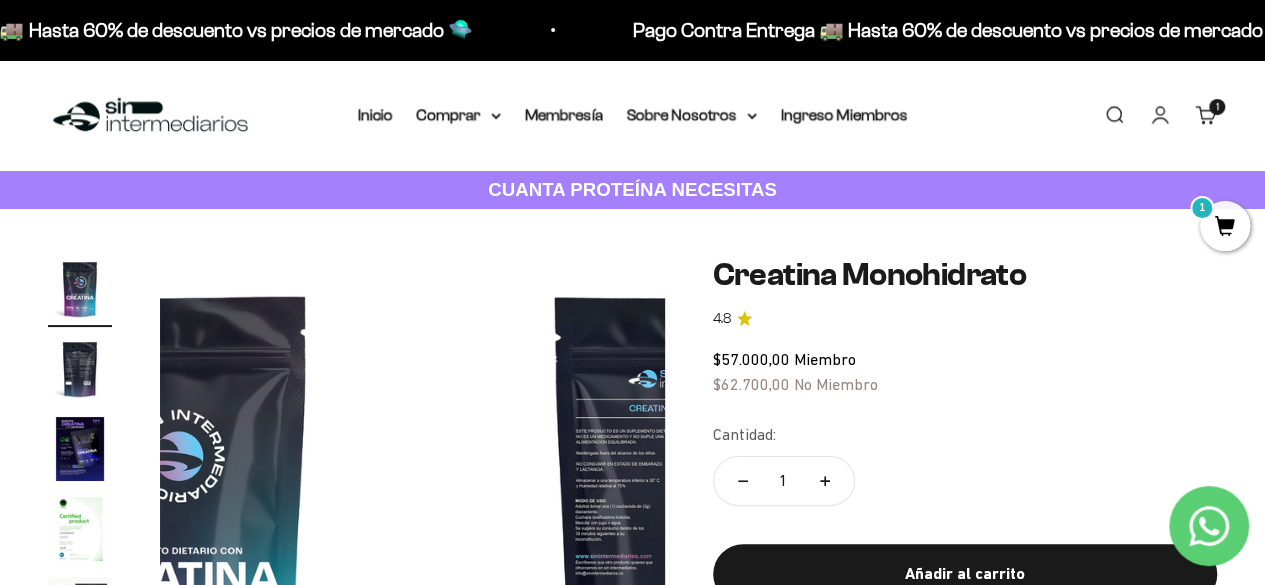 scroll, scrollTop: 0, scrollLeft: 0, axis: both 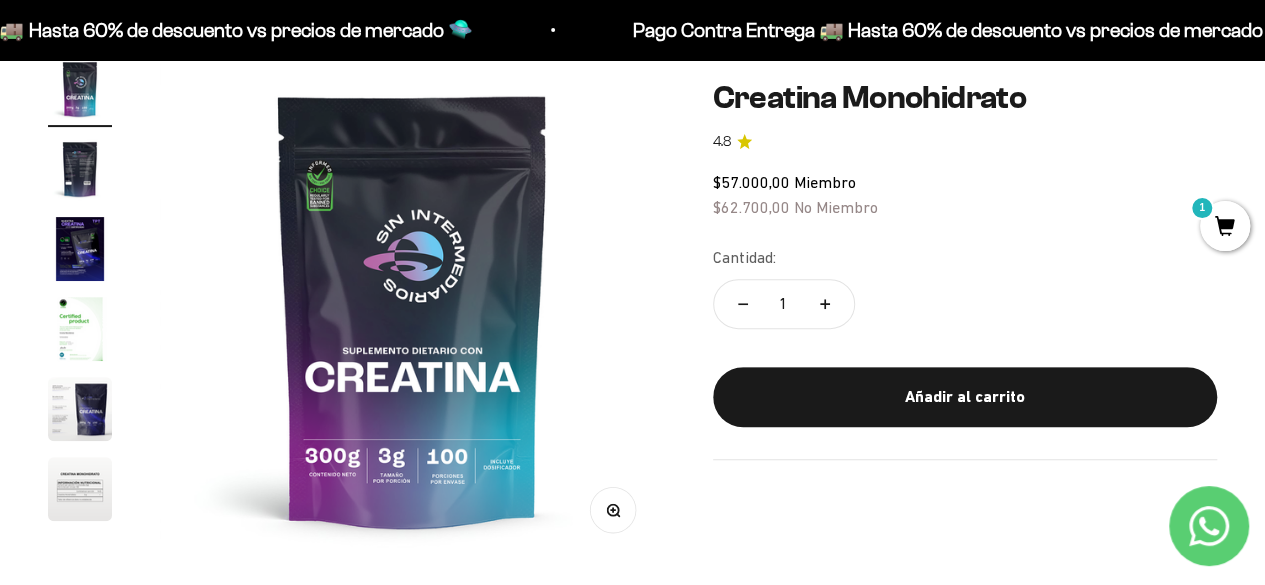 click at bounding box center (80, 169) 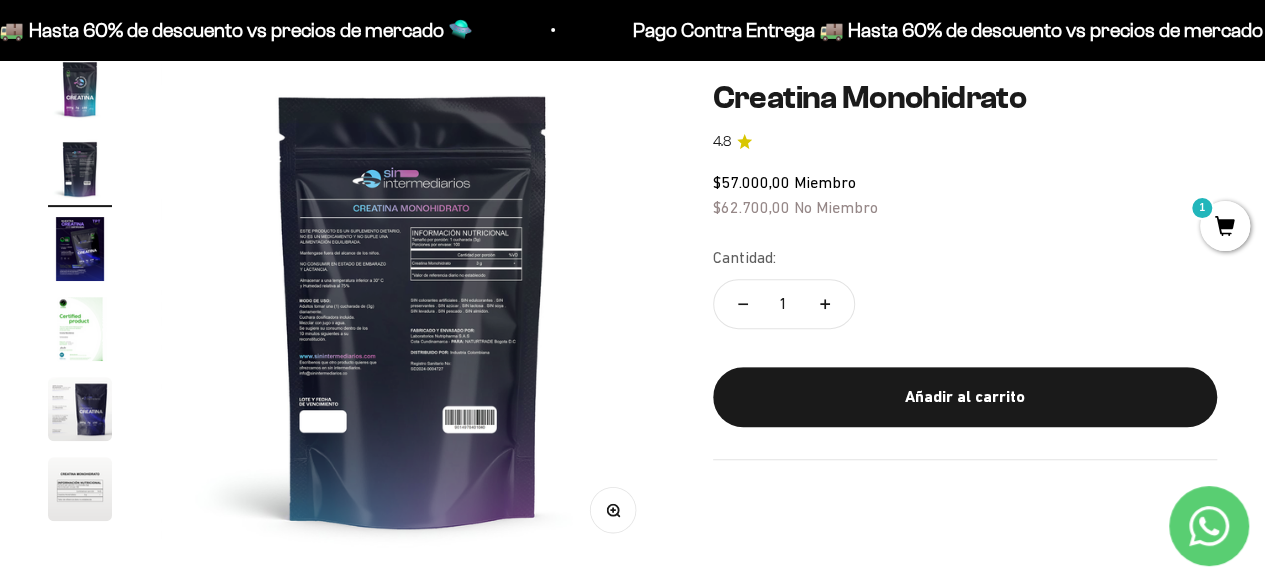 click at bounding box center [80, 249] 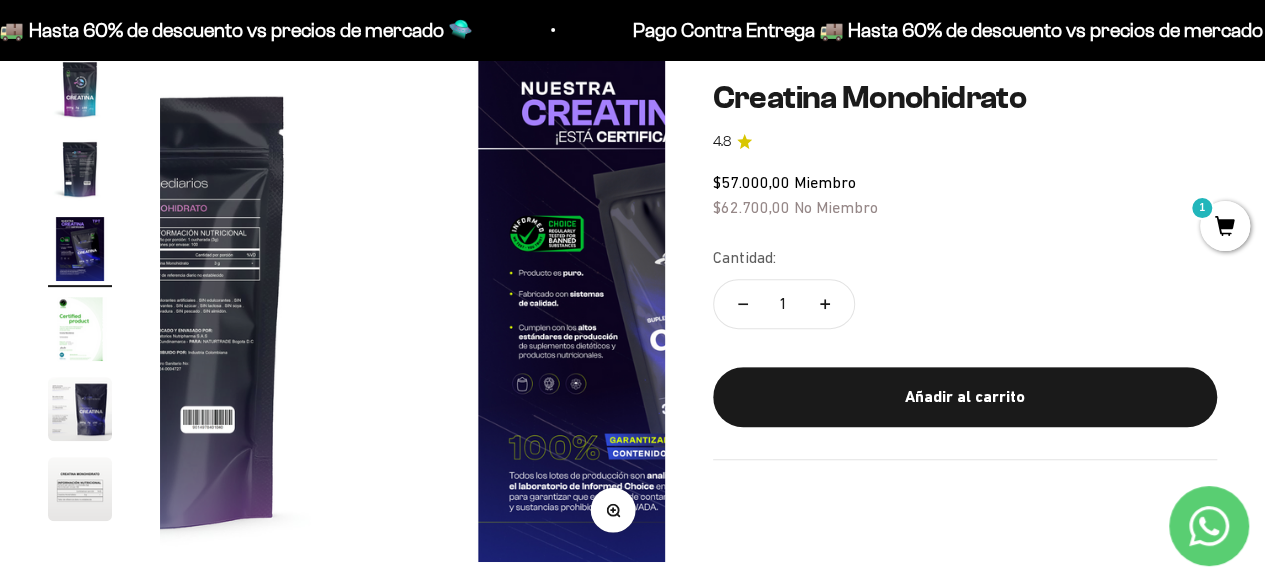 scroll, scrollTop: 0, scrollLeft: 1032, axis: horizontal 